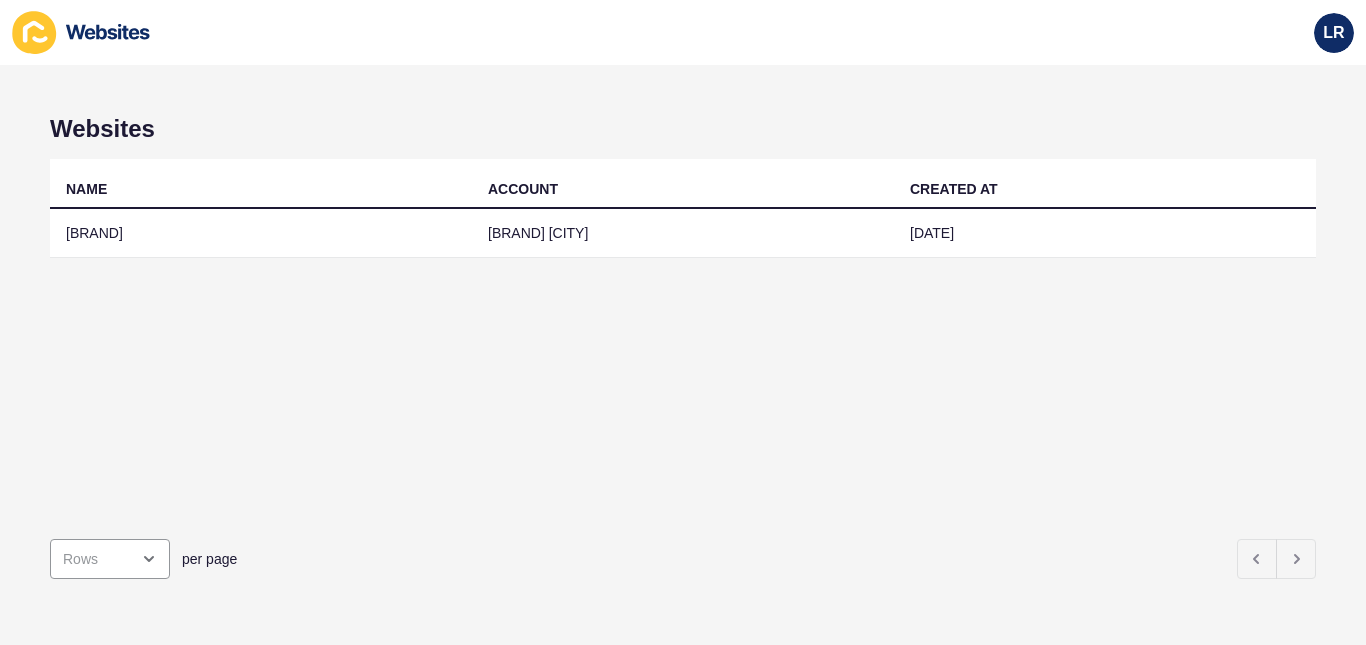 scroll, scrollTop: 0, scrollLeft: 0, axis: both 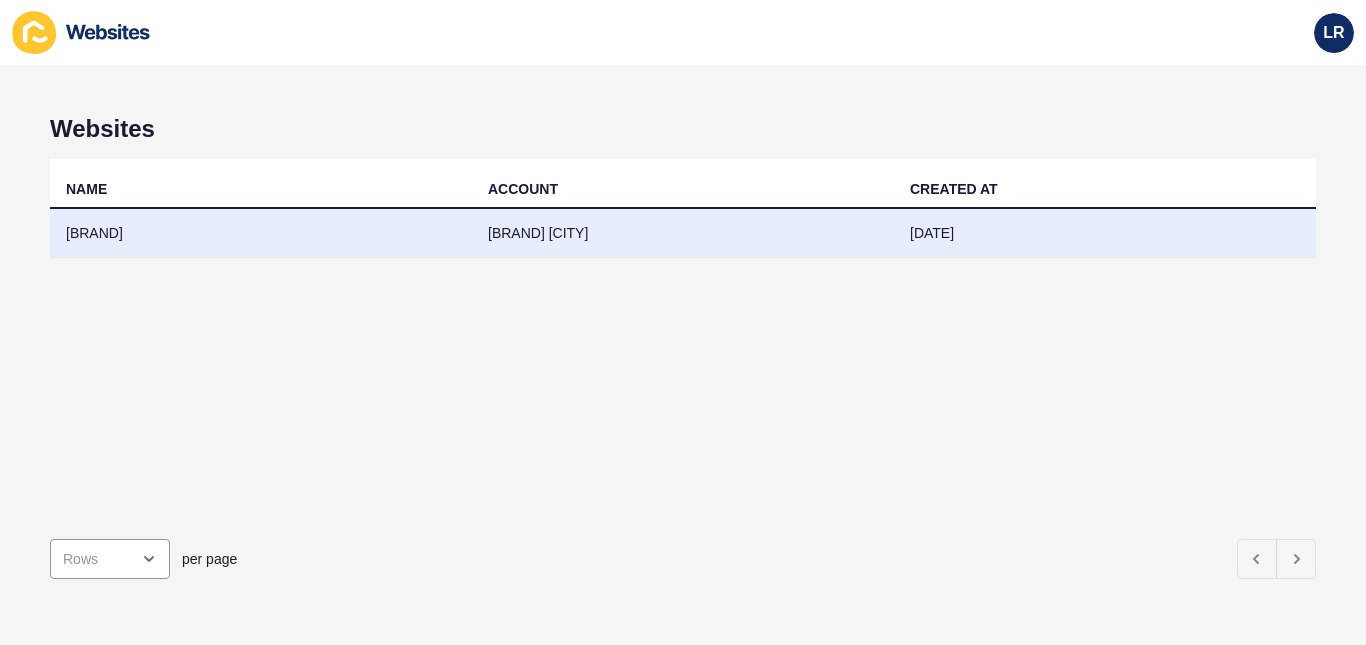 click on "[BRAND] [CITY]" at bounding box center [683, 233] 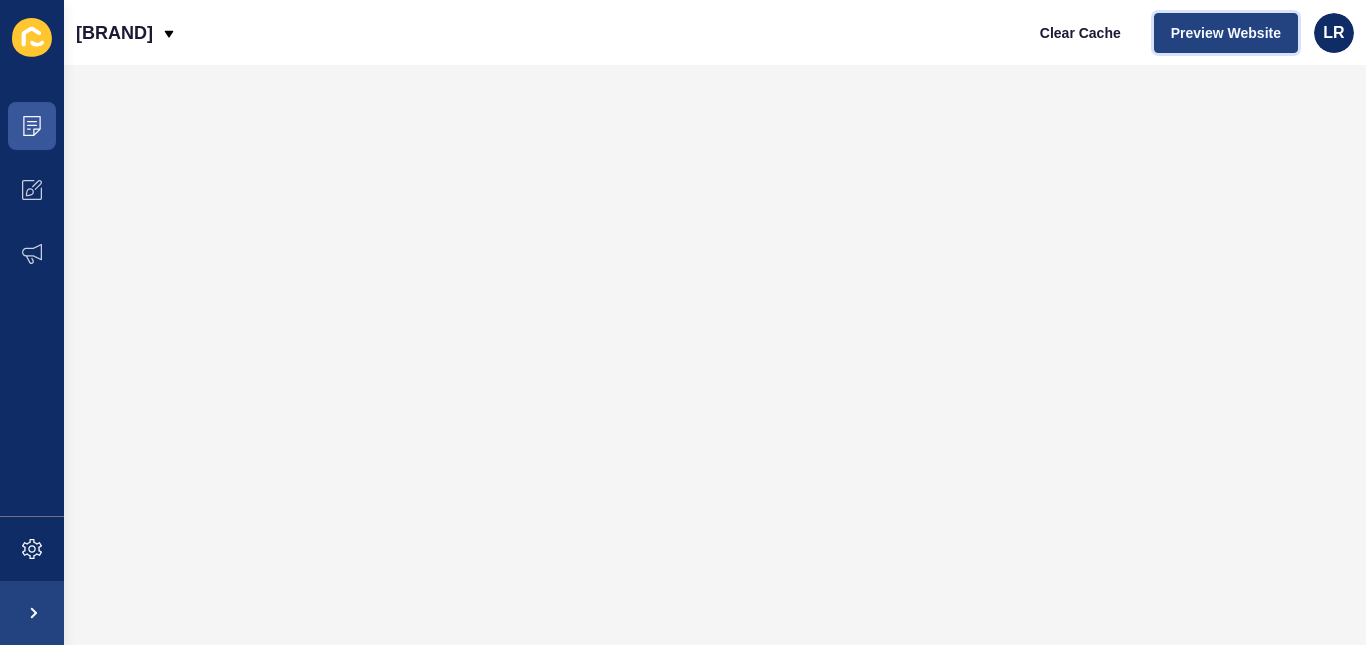 click on "Preview Website" at bounding box center (1226, 33) 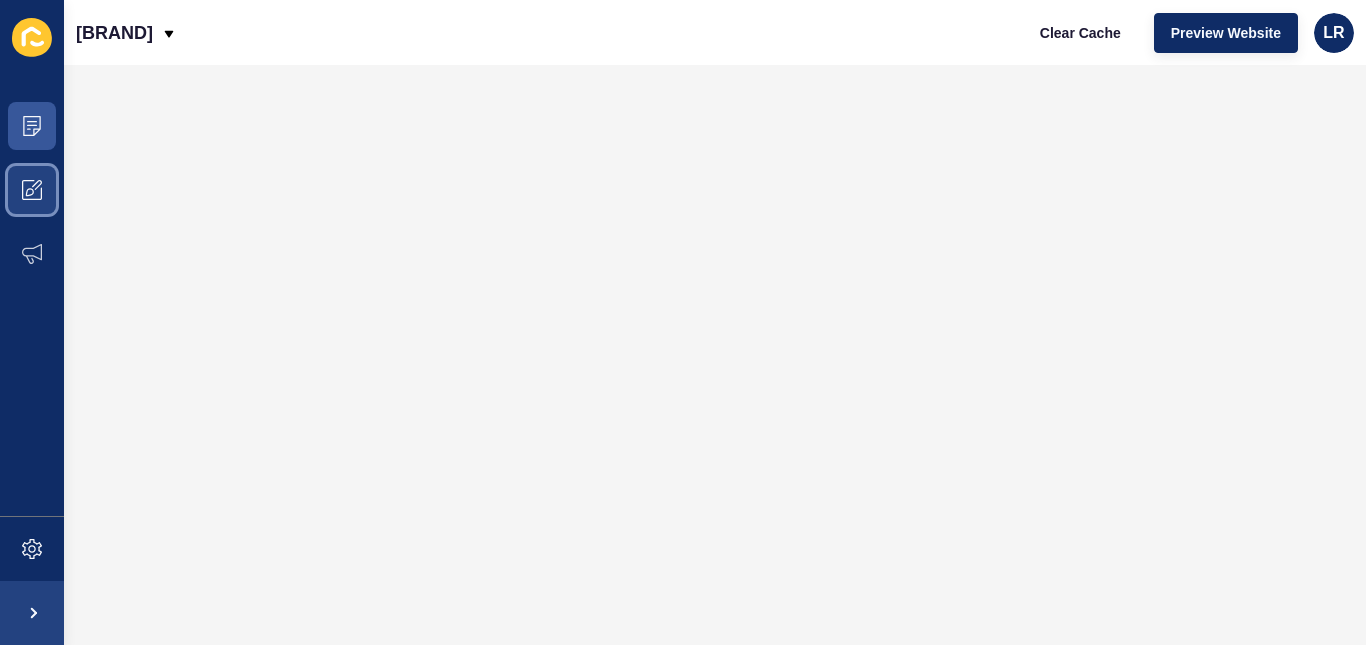 click at bounding box center (32, 190) 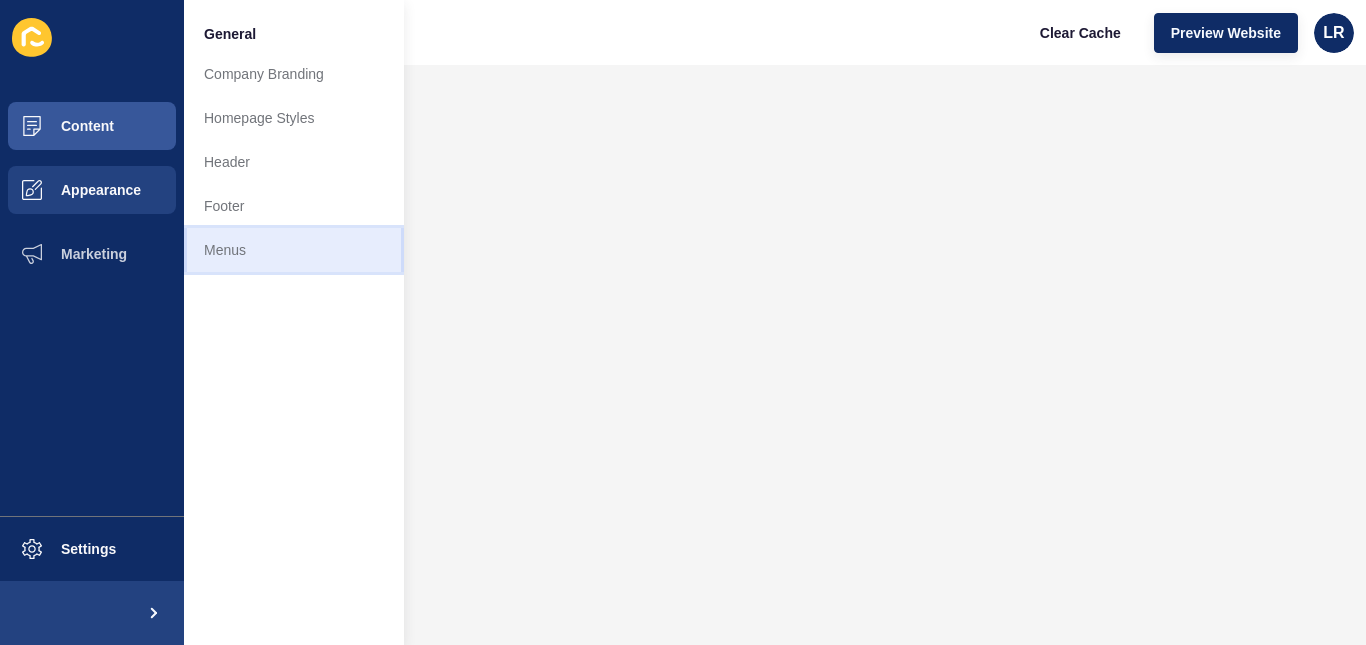 click on "Menus" at bounding box center [294, 250] 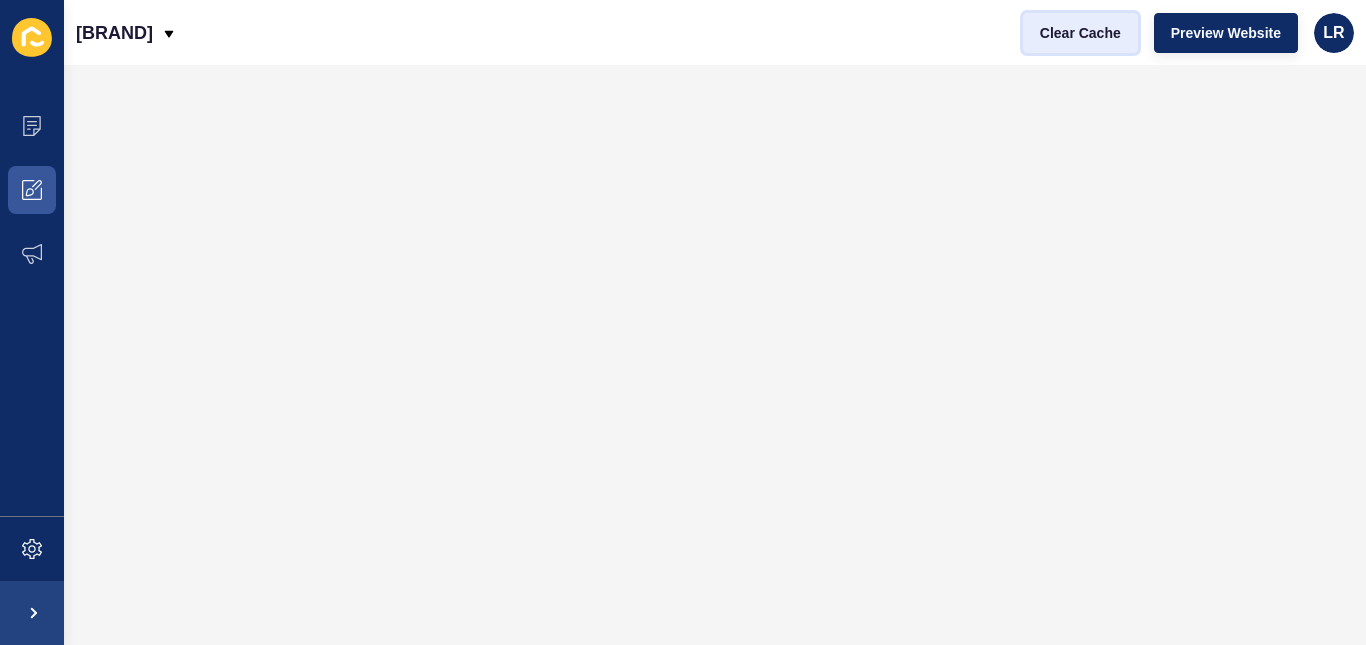 click on "Clear Cache" at bounding box center (1080, 33) 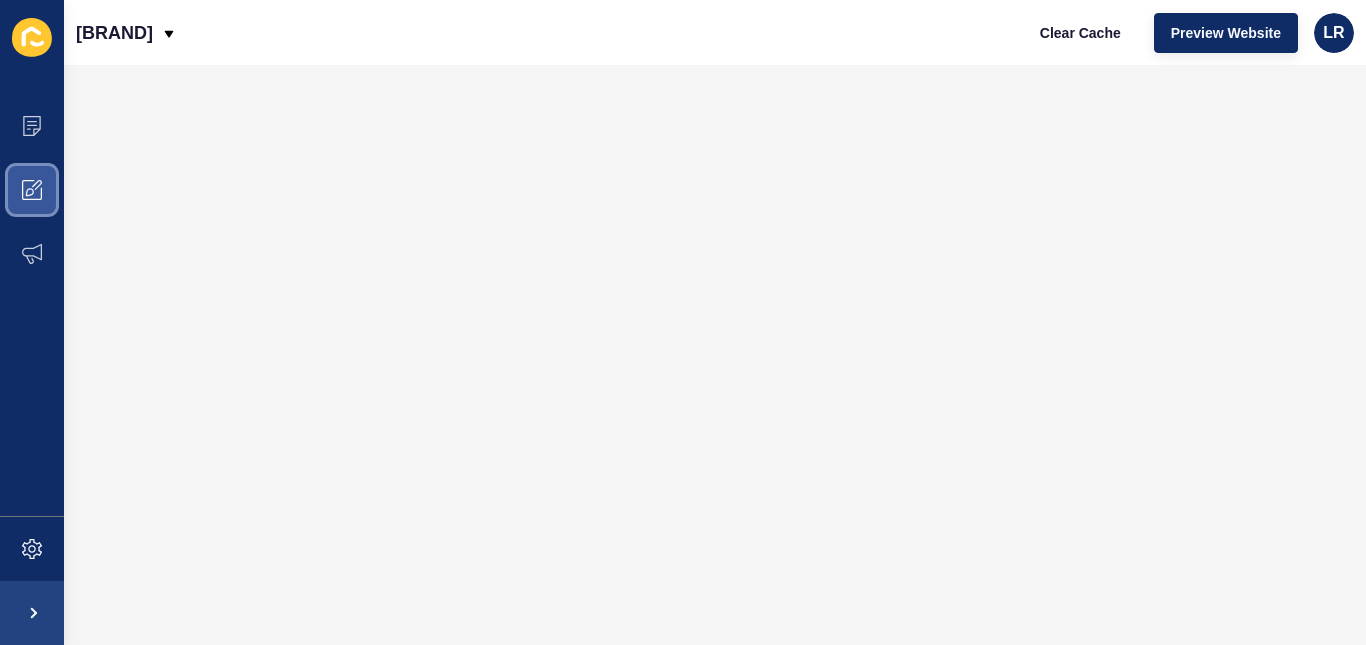 click at bounding box center (32, 190) 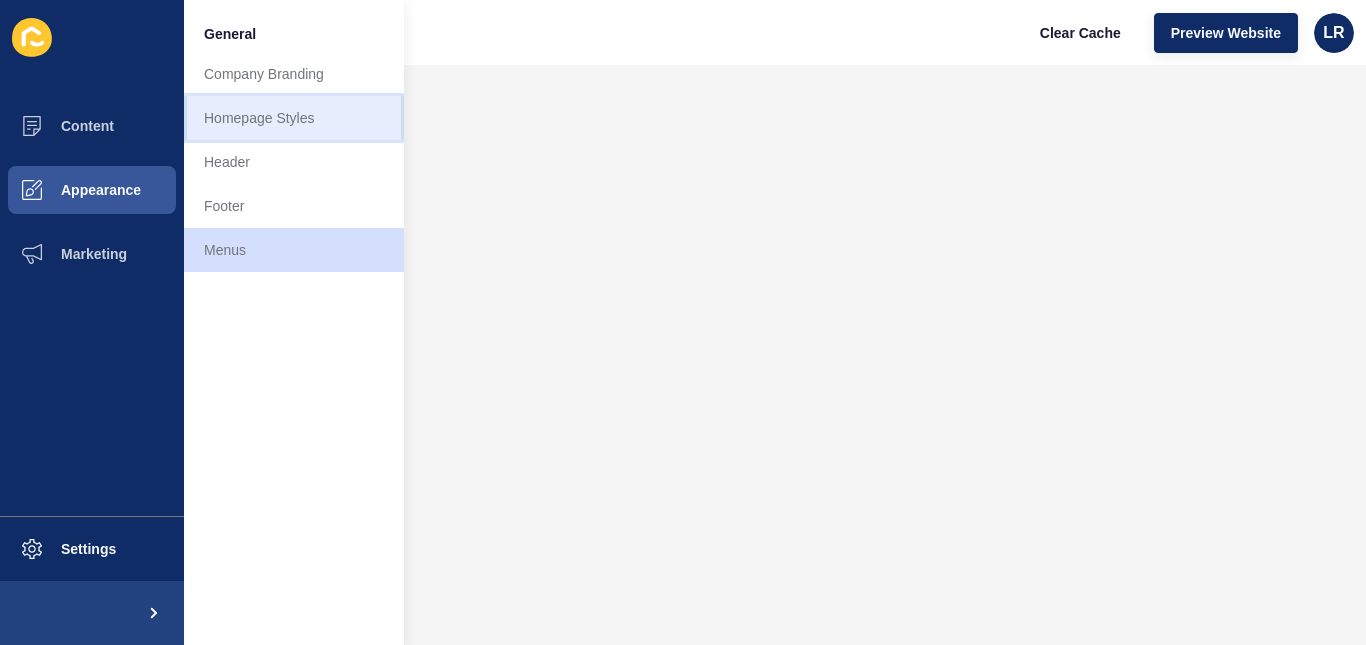 click on "Homepage Styles" at bounding box center (294, 118) 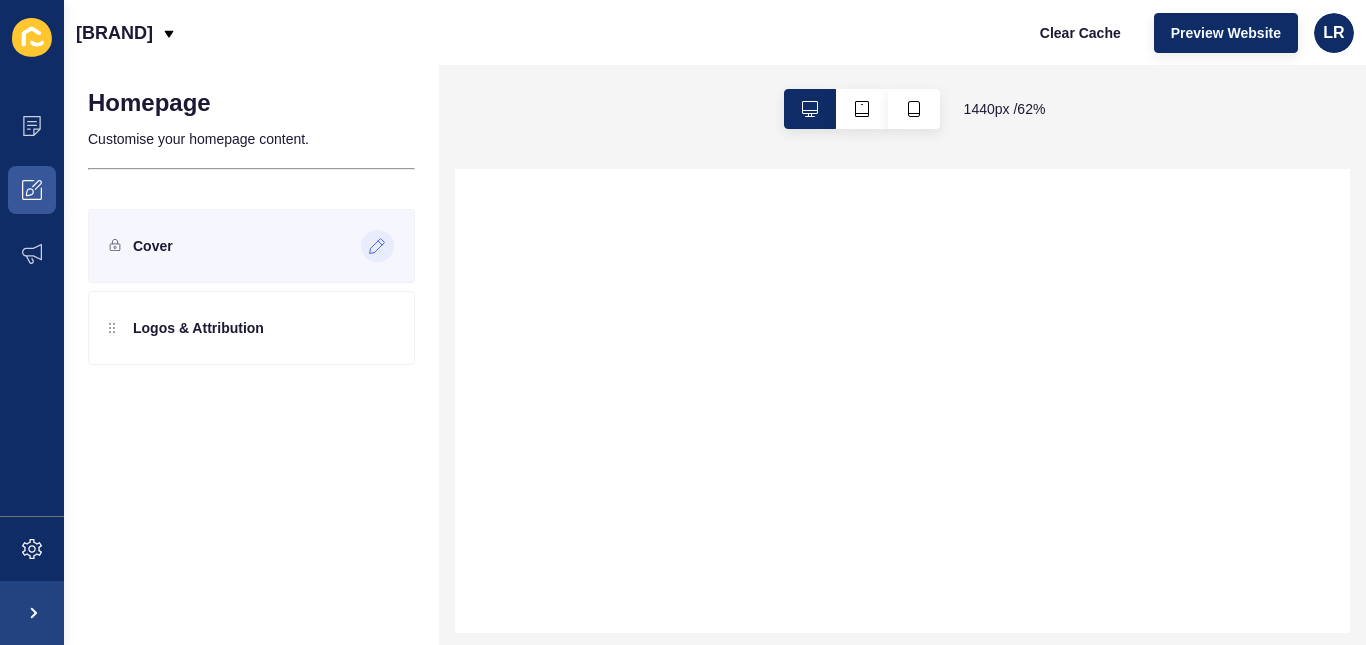 click at bounding box center (377, 246) 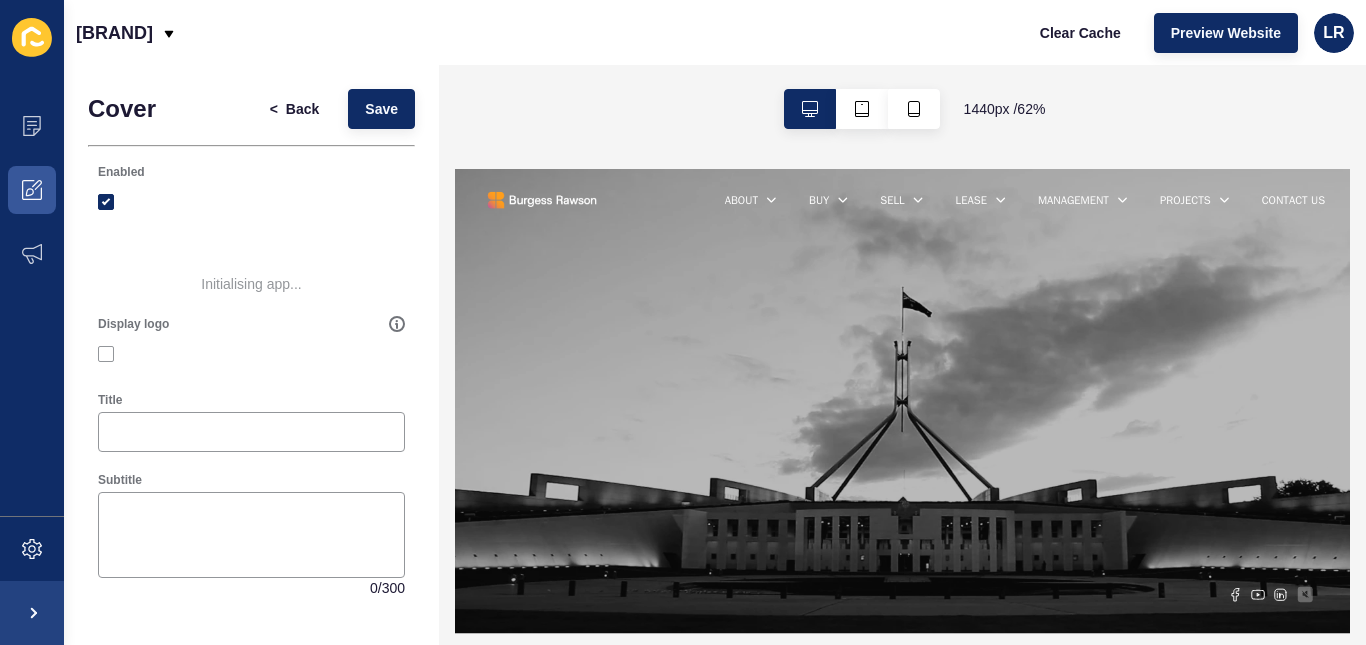 scroll, scrollTop: 0, scrollLeft: 0, axis: both 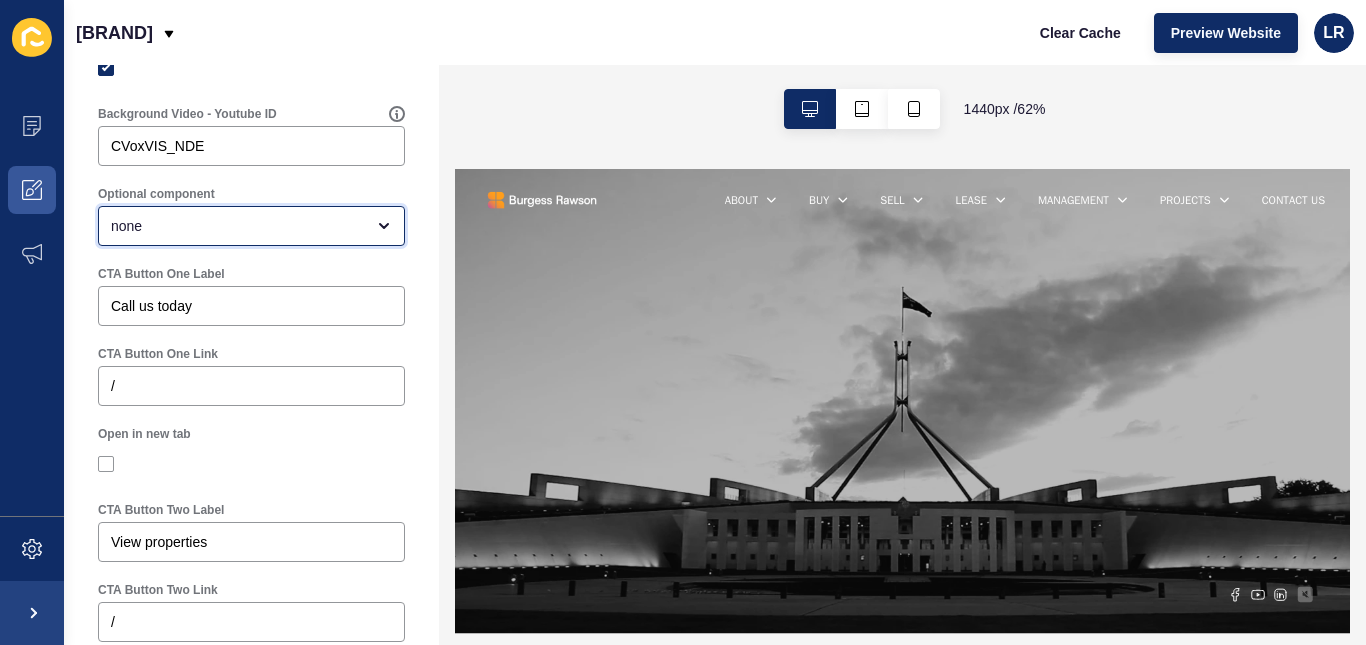 click on "none" at bounding box center [251, 226] 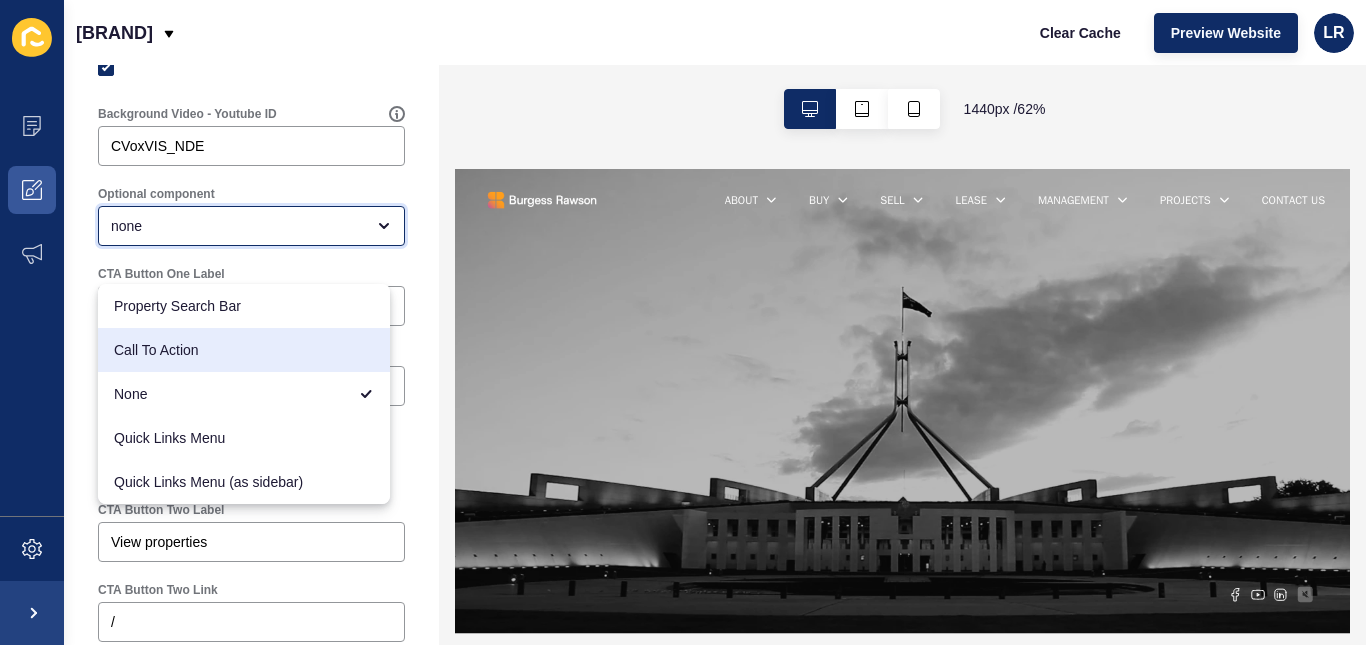 click on "Call To Action" at bounding box center (244, 350) 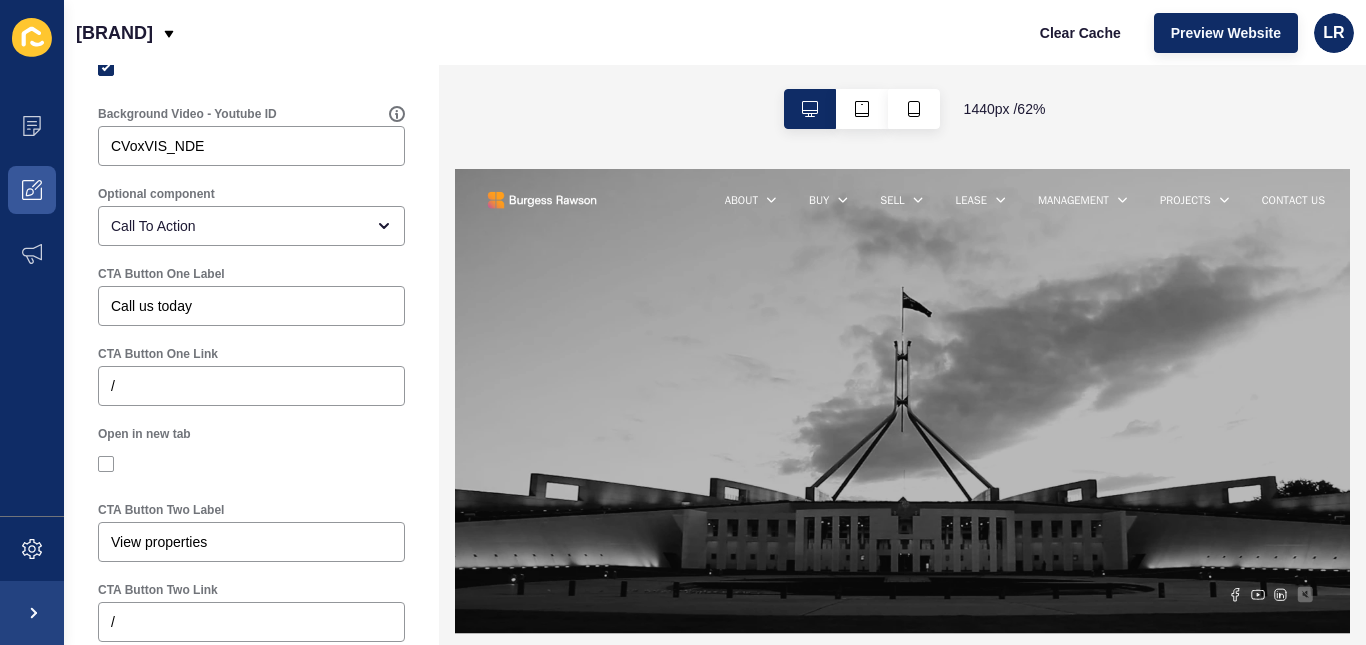 click on "CTA Button One Link /" at bounding box center [251, 376] 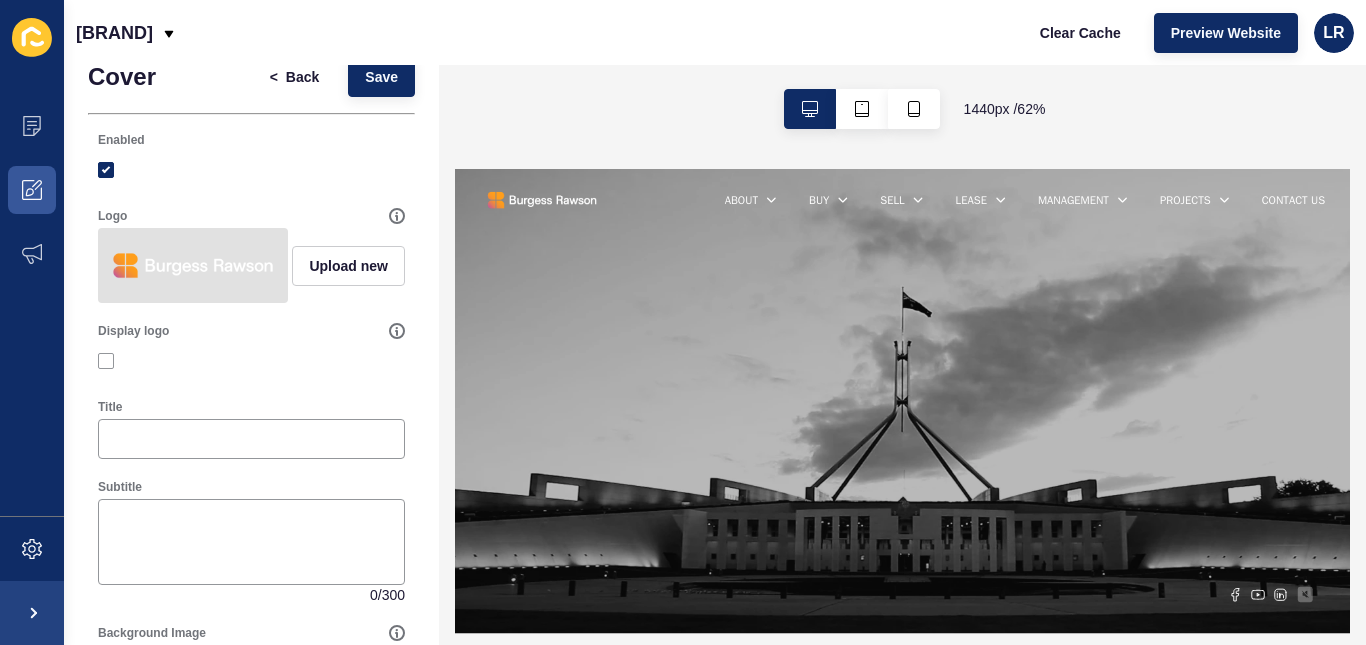scroll, scrollTop: 0, scrollLeft: 0, axis: both 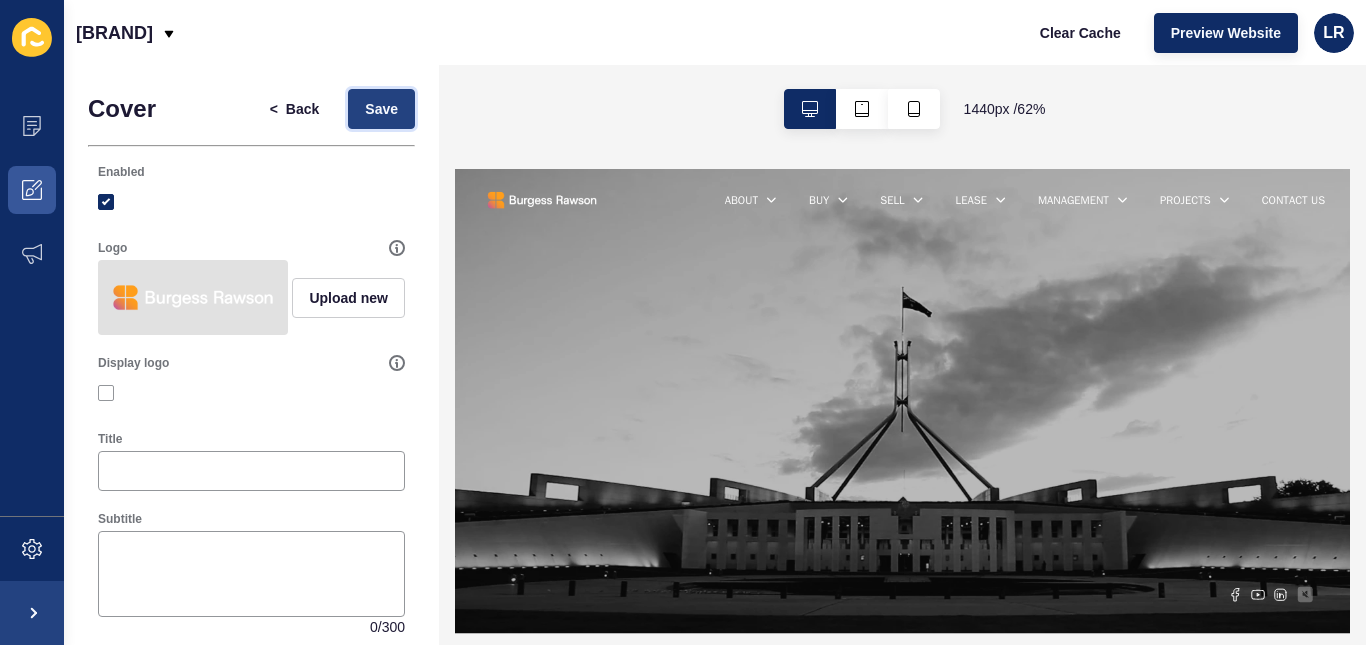 click on "Save" at bounding box center [381, 109] 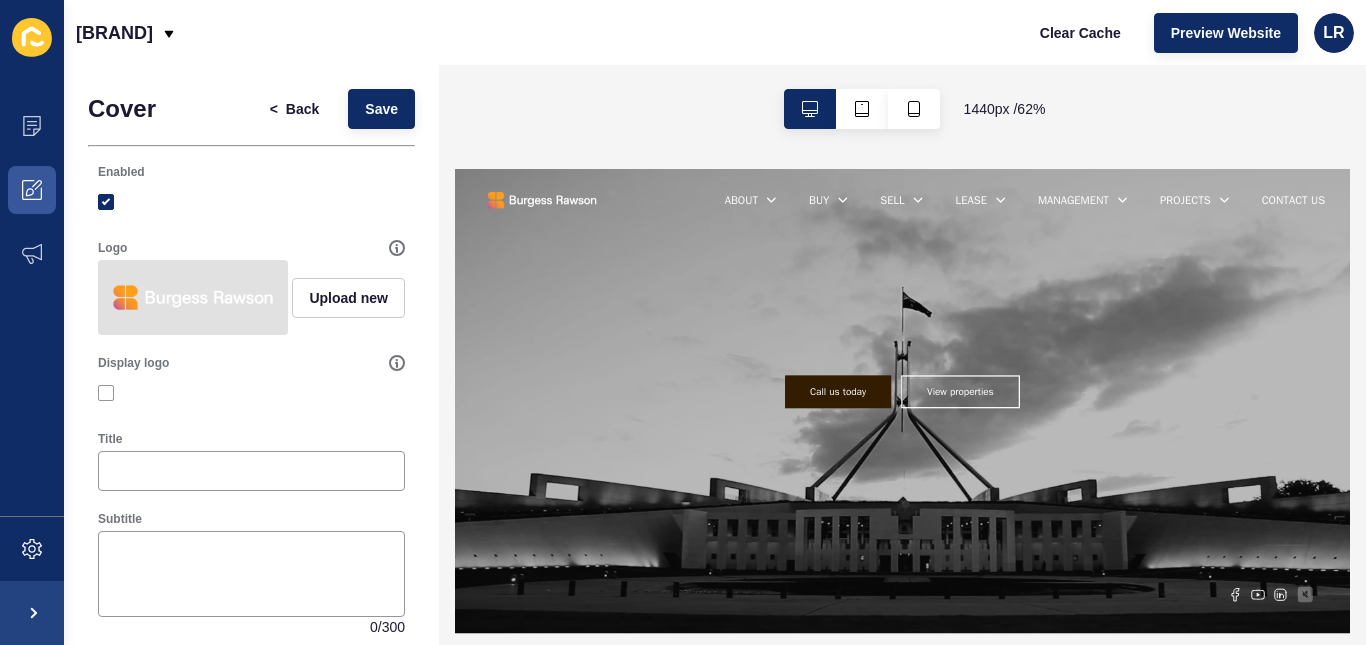 scroll, scrollTop: 0, scrollLeft: 0, axis: both 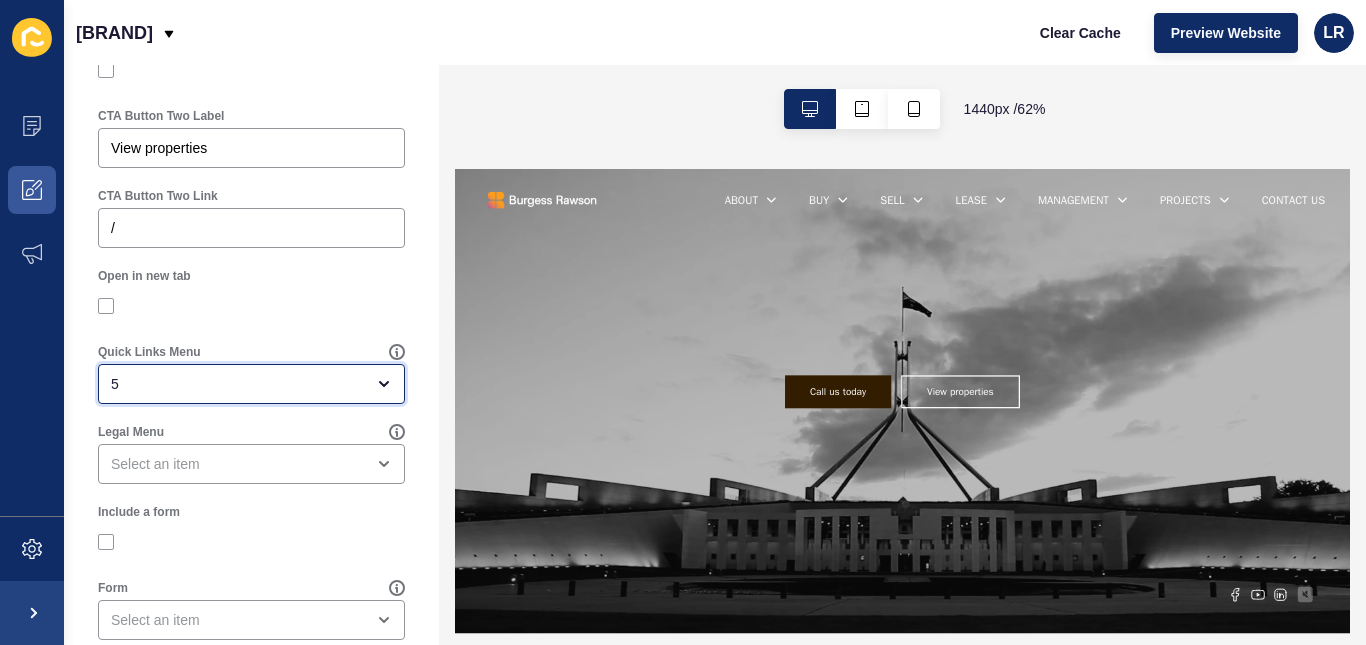 click on "5" at bounding box center (237, 384) 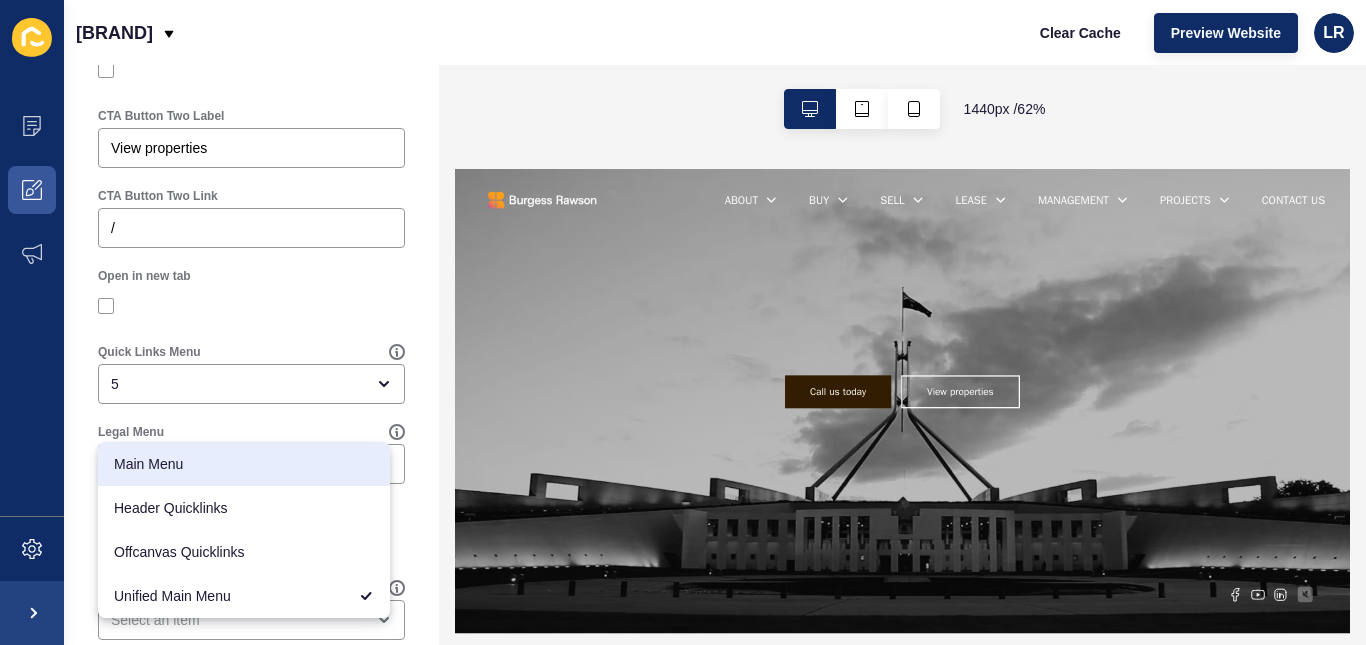 click at bounding box center [251, 70] 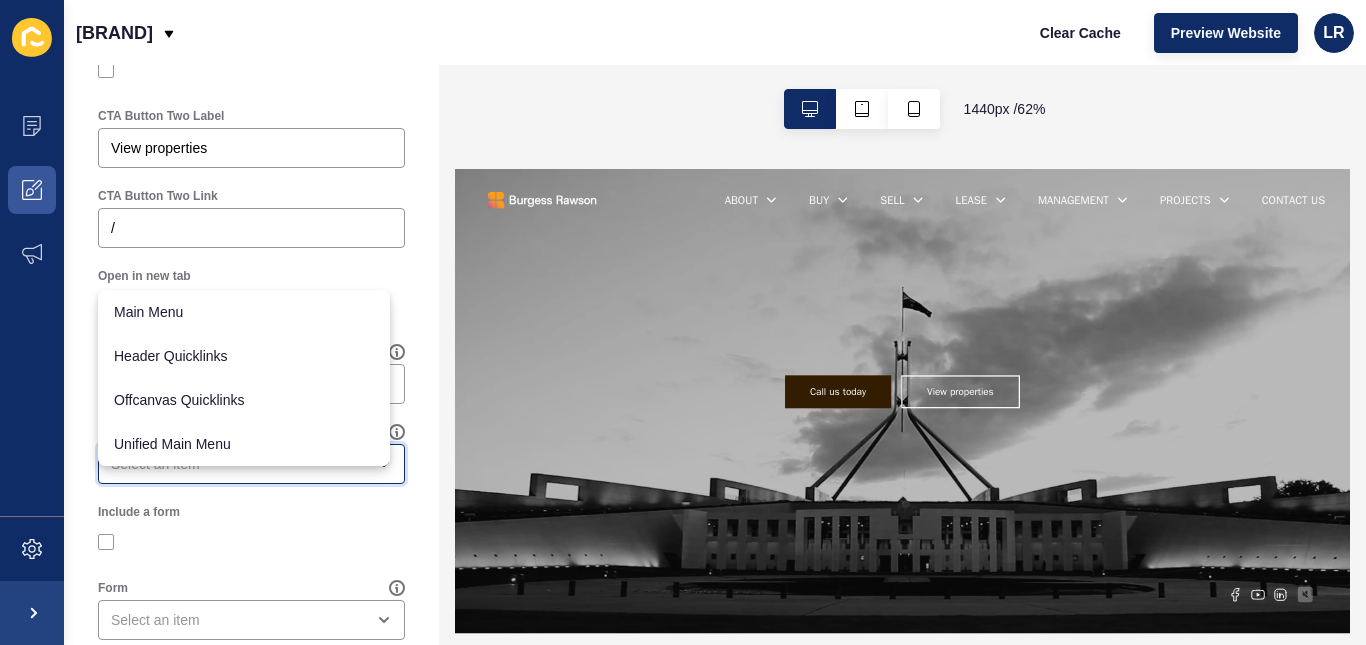 click at bounding box center (237, 464) 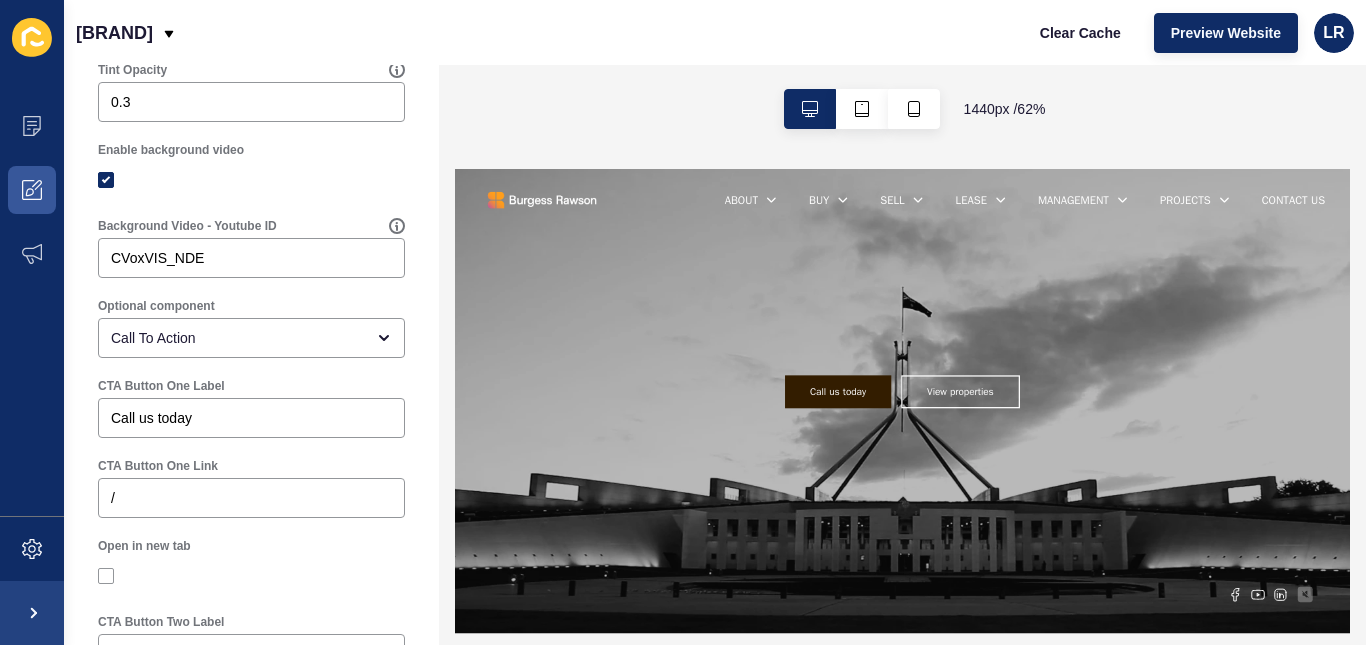 scroll, scrollTop: 939, scrollLeft: 0, axis: vertical 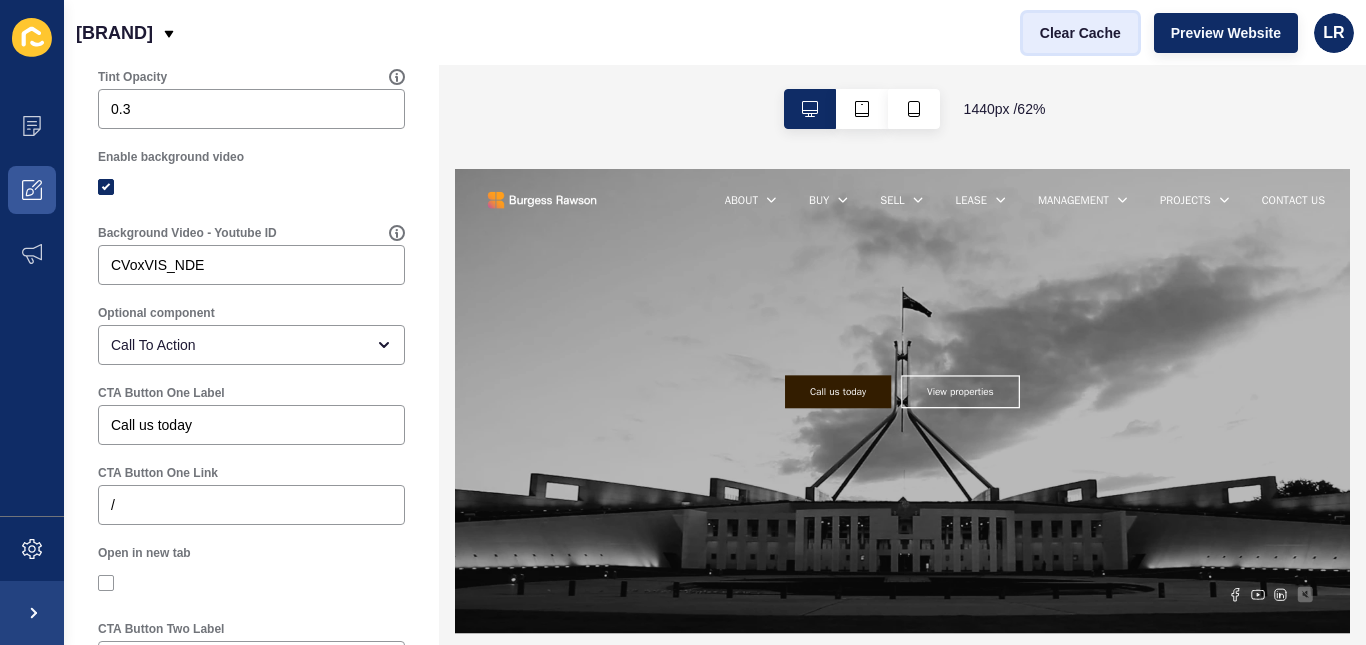 click on "Clear Cache" at bounding box center [1080, 33] 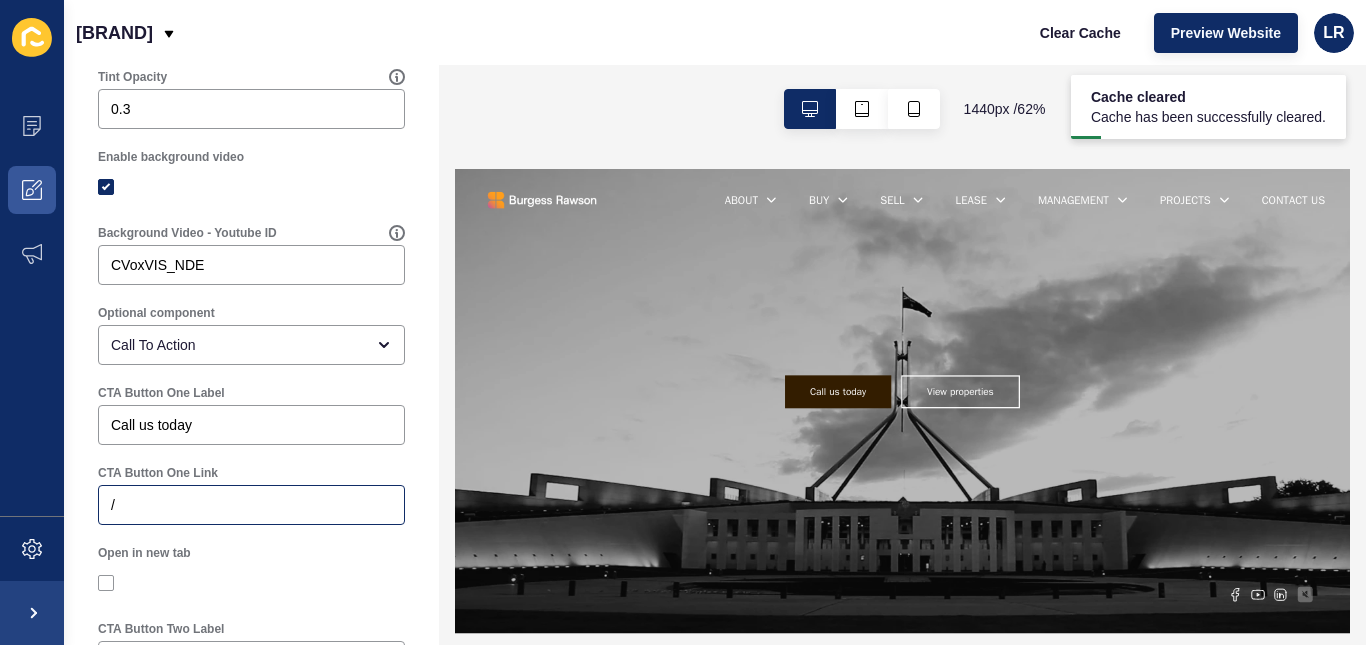click on "/" at bounding box center (251, 505) 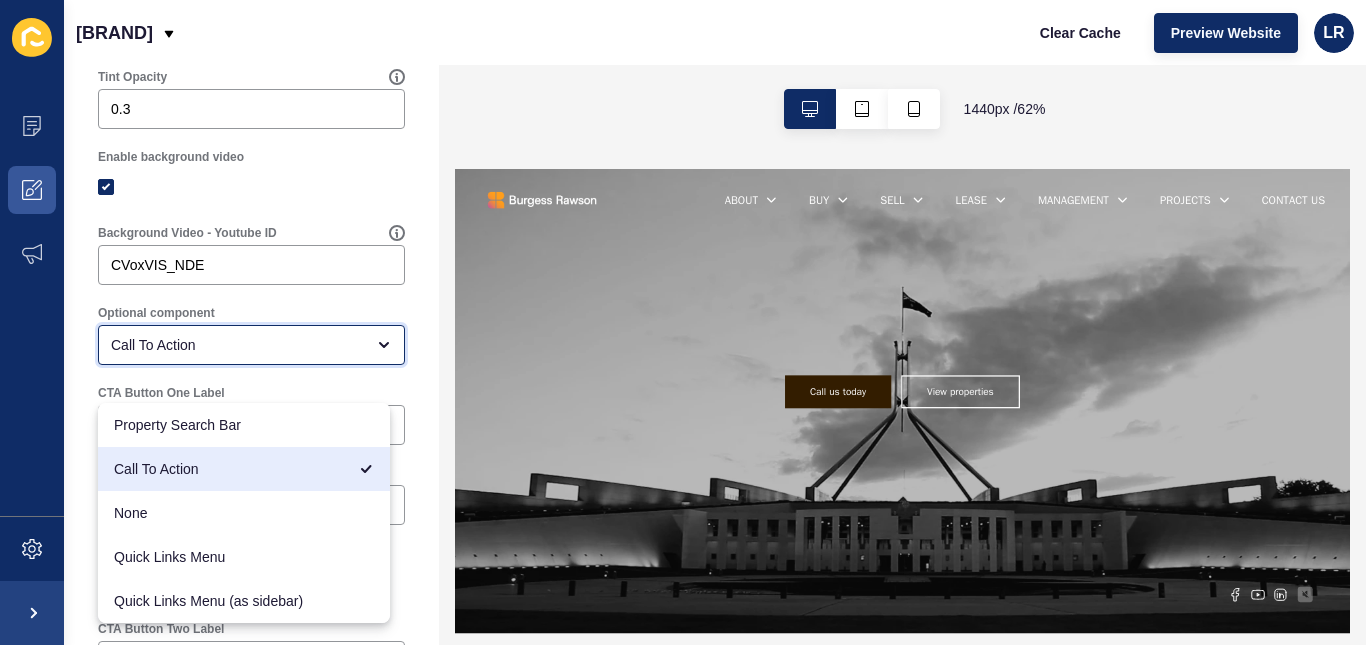 click on "Call To Action" at bounding box center (251, 345) 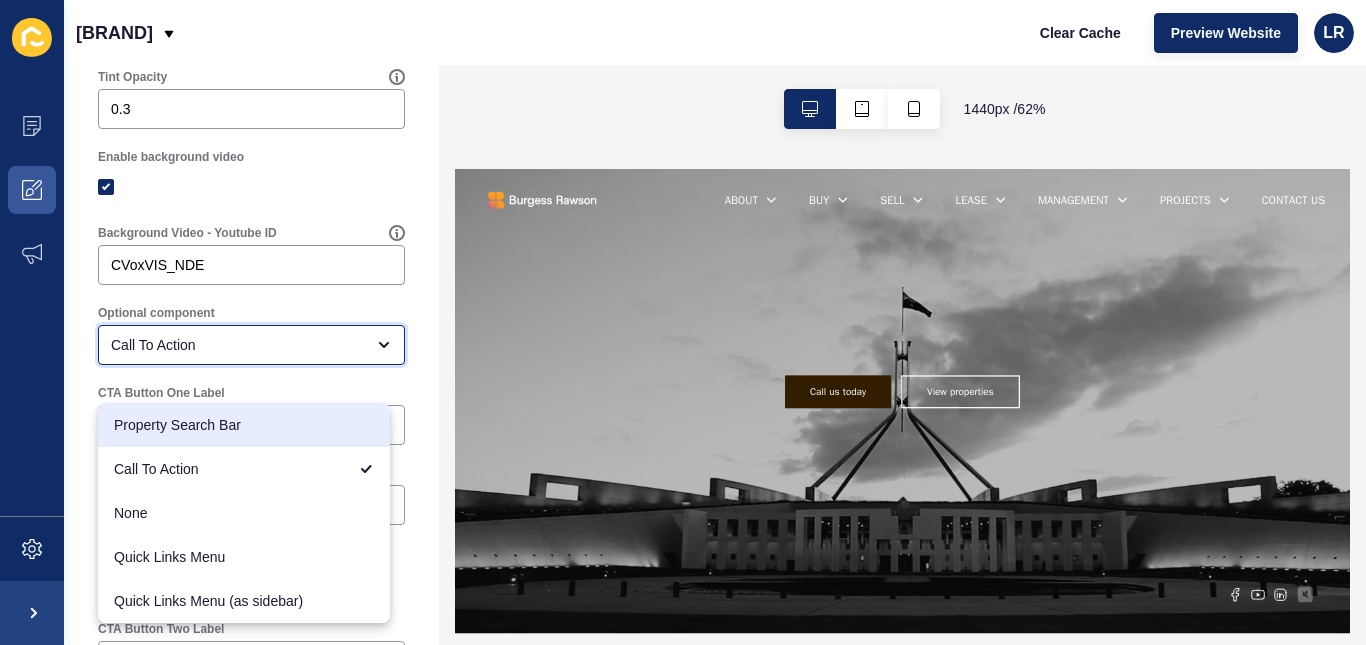 click on "Property Search Bar" at bounding box center (244, 425) 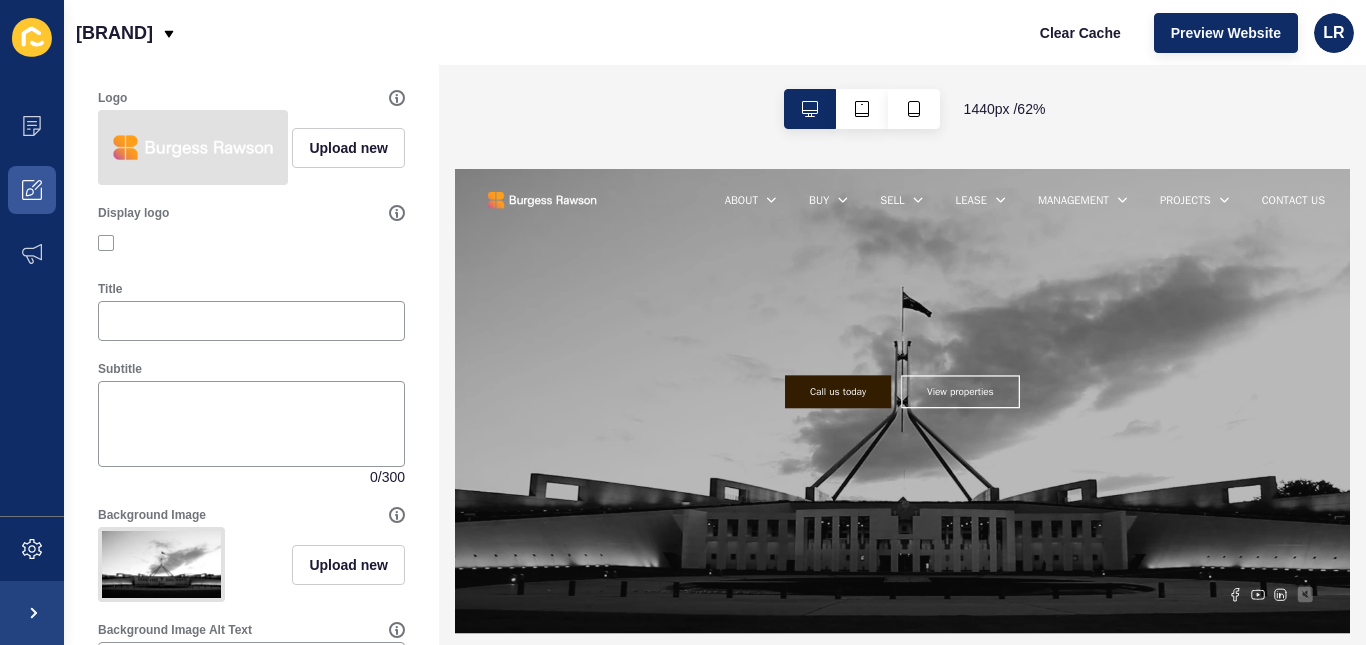 scroll, scrollTop: 0, scrollLeft: 0, axis: both 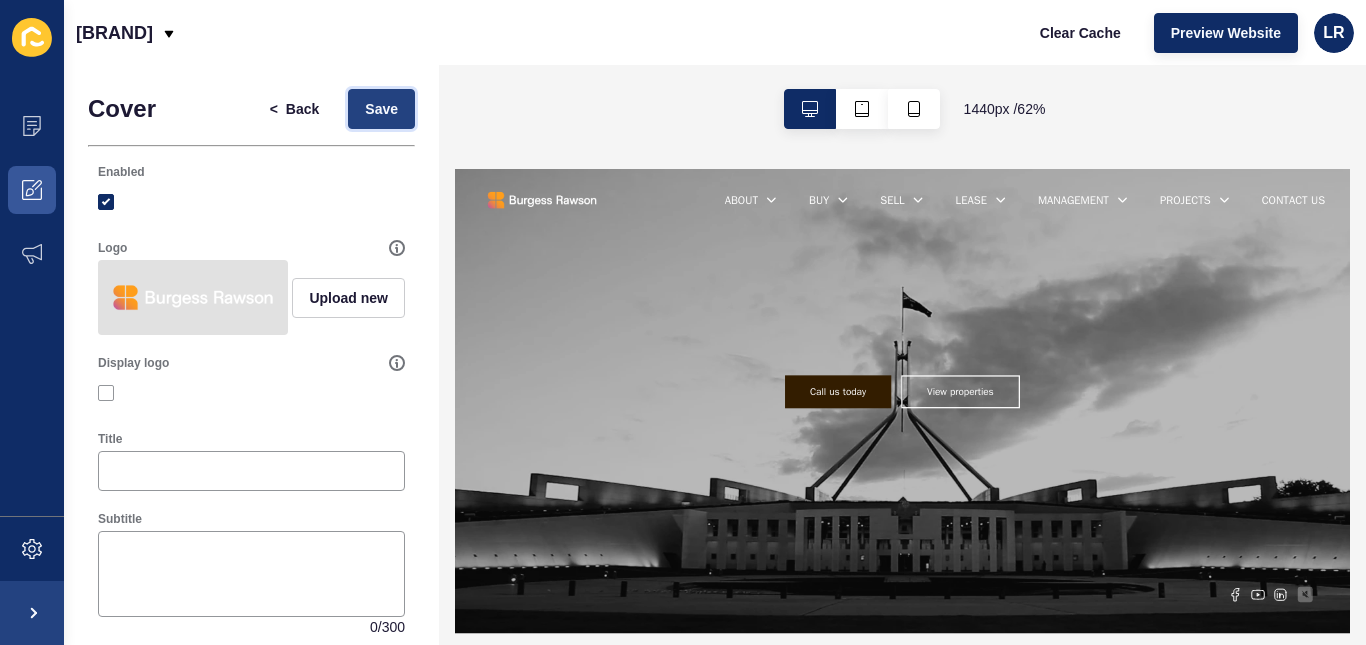 click on "Save" at bounding box center (381, 109) 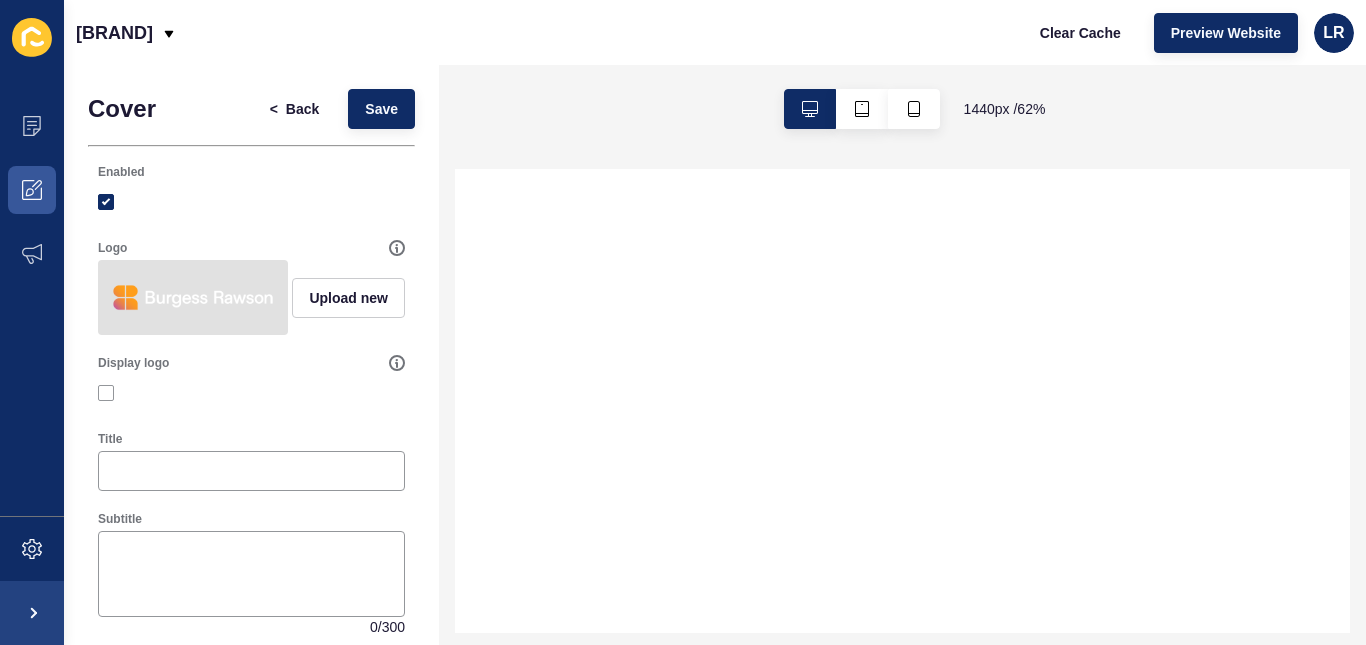 scroll, scrollTop: 0, scrollLeft: 0, axis: both 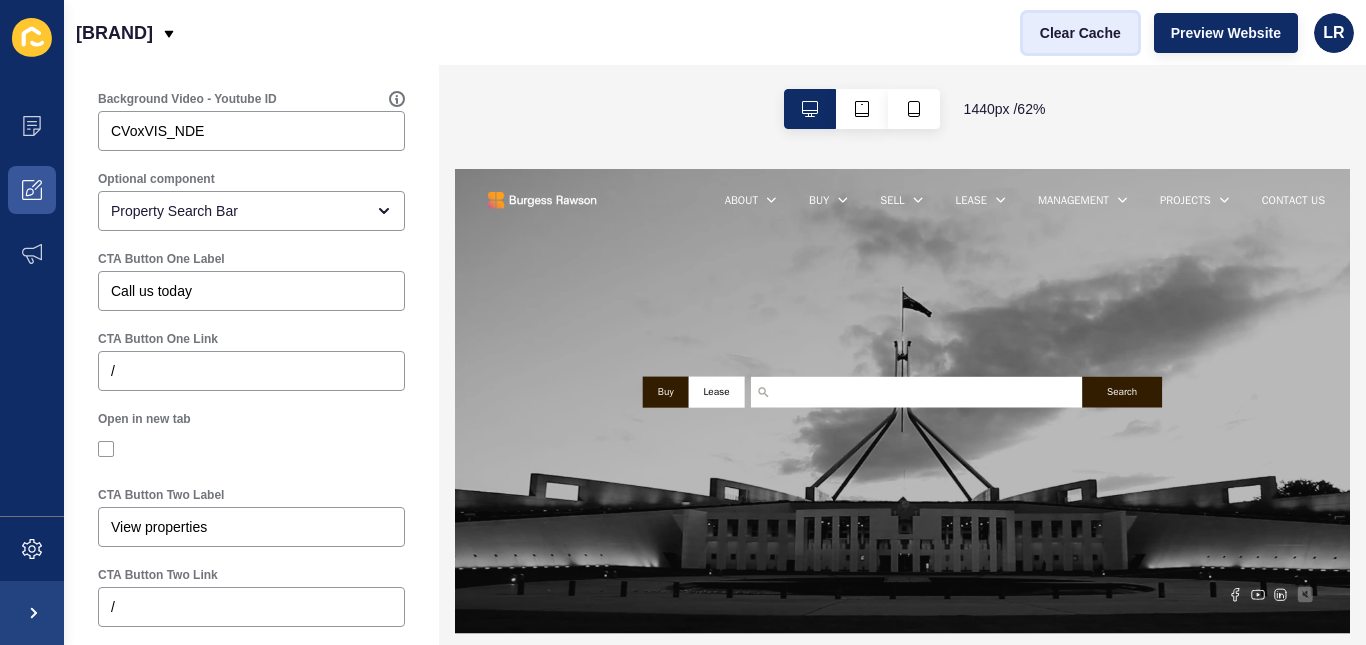 click on "Clear Cache" at bounding box center [1080, 33] 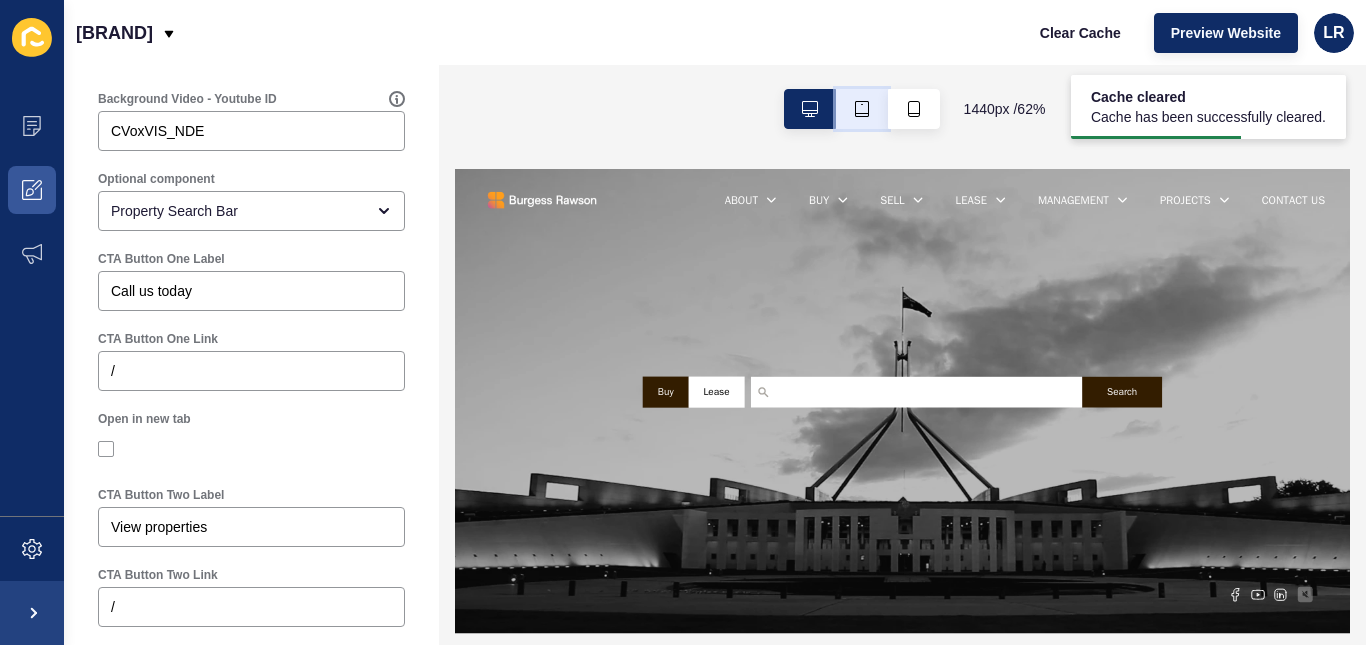 click at bounding box center (862, 109) 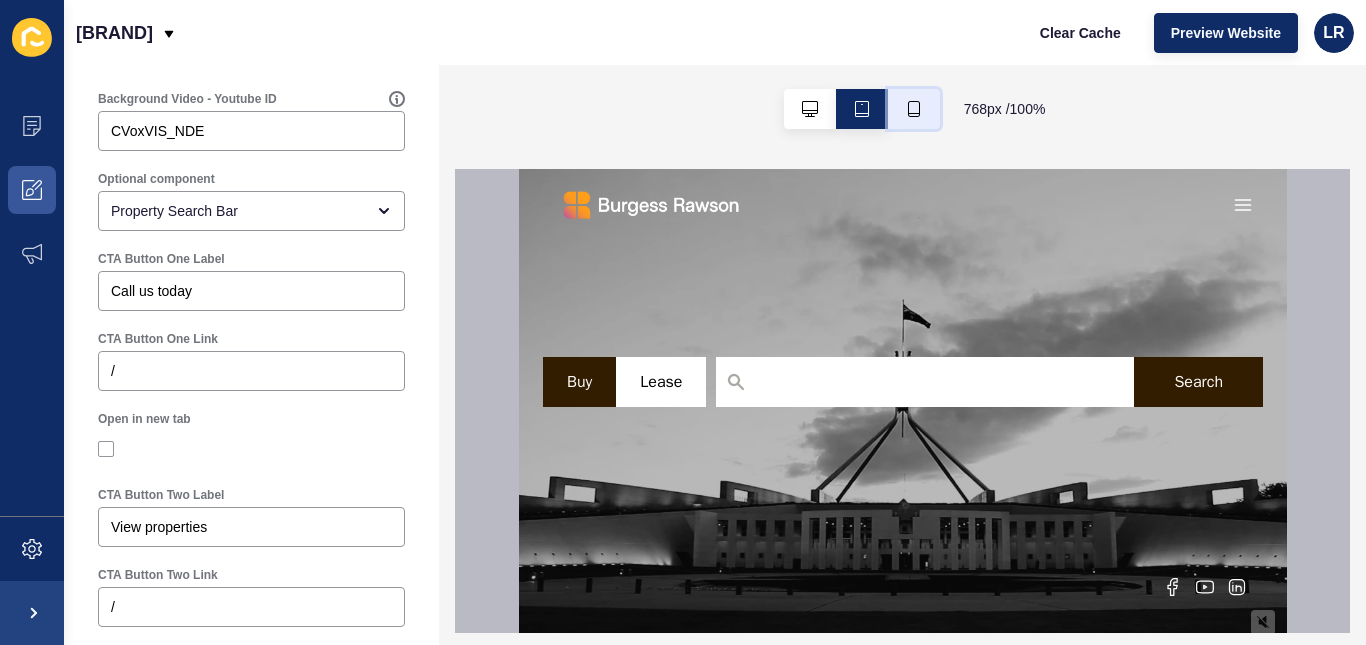click at bounding box center [914, 109] 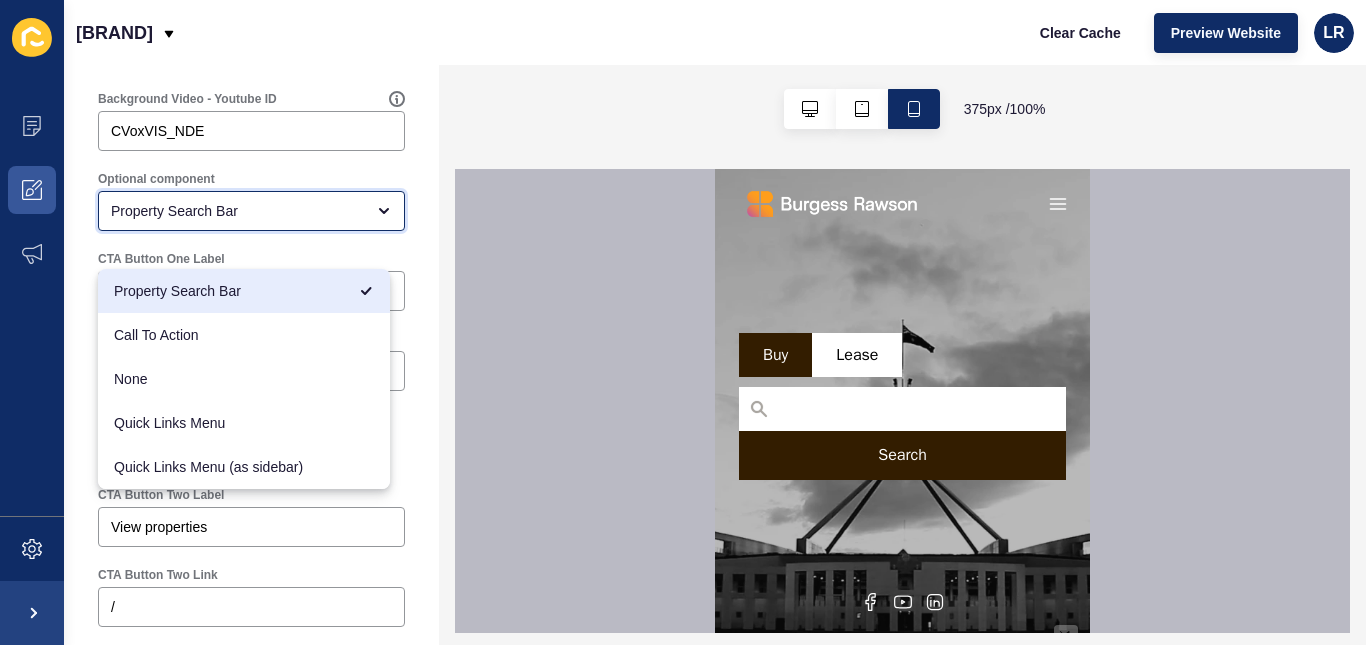 click on "Property Search Bar" at bounding box center (251, 211) 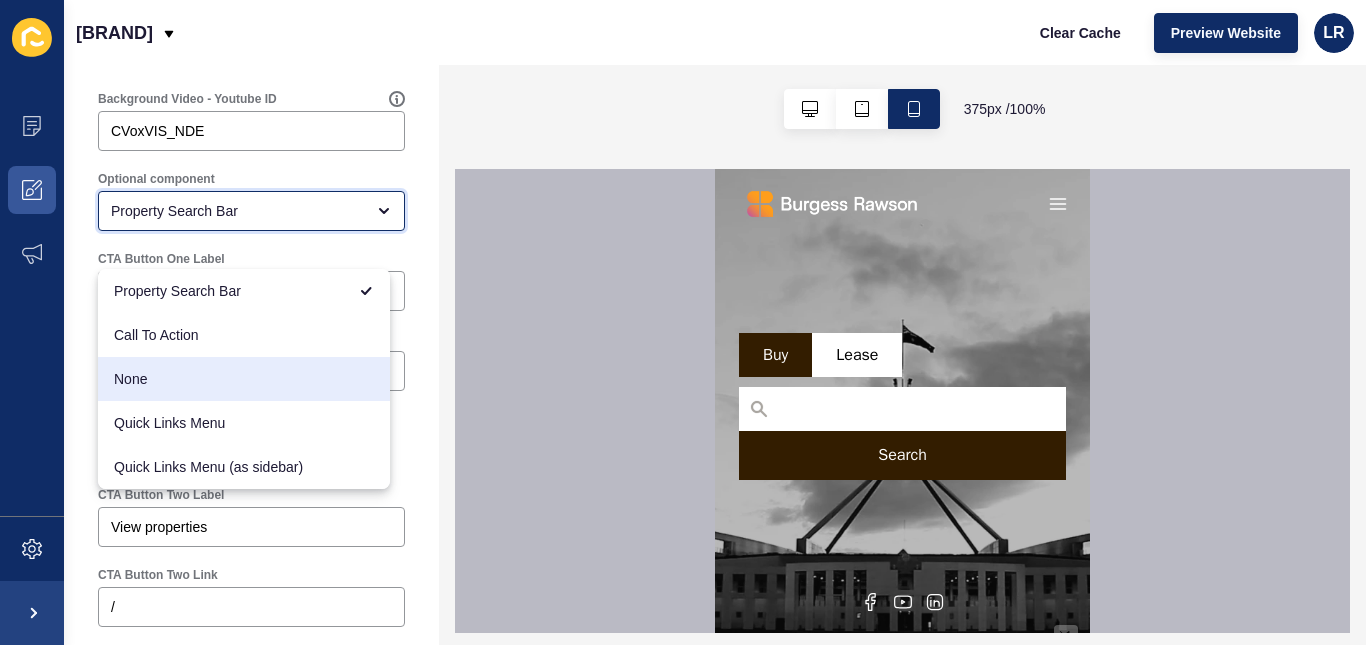 click on "None" at bounding box center [244, 379] 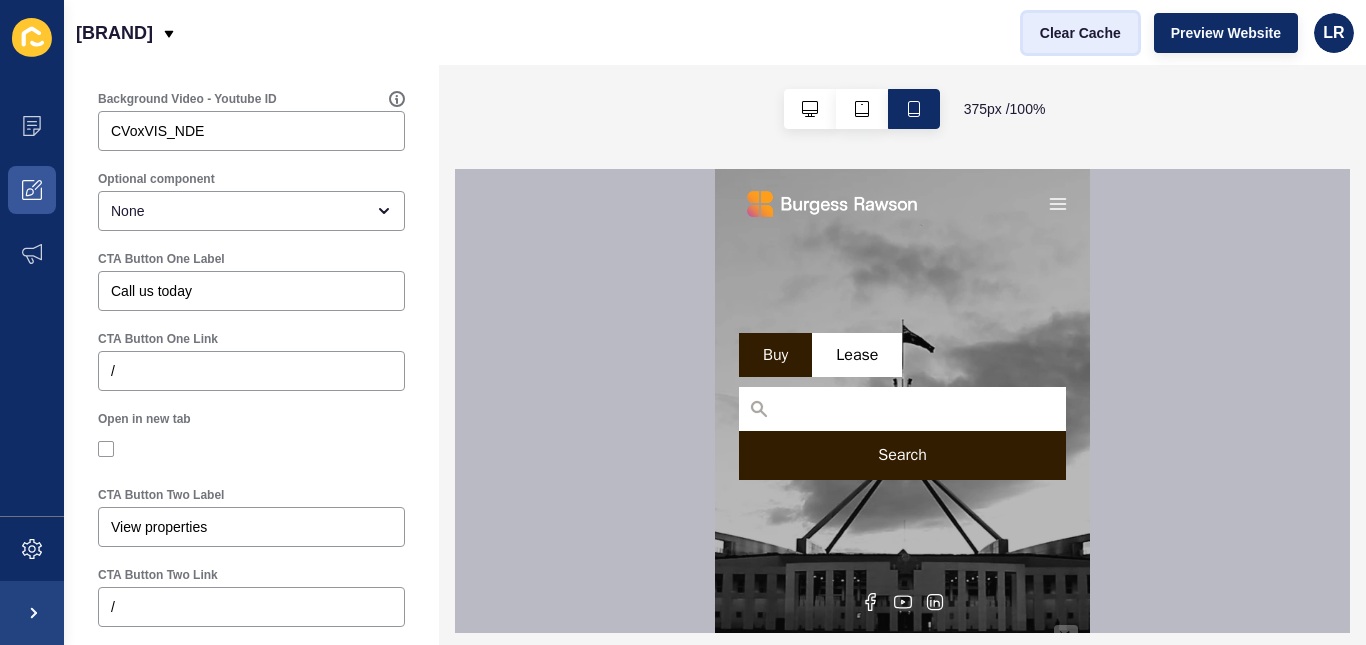 click on "Clear Cache" at bounding box center [1080, 33] 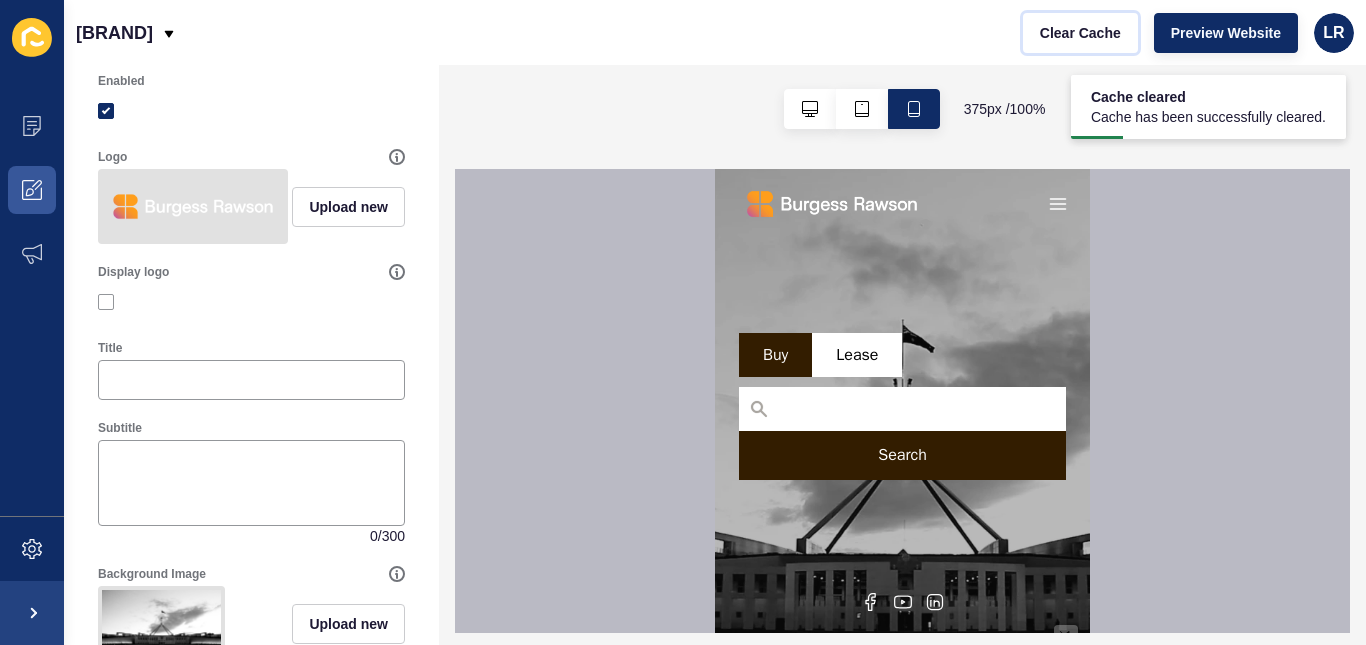scroll, scrollTop: 0, scrollLeft: 0, axis: both 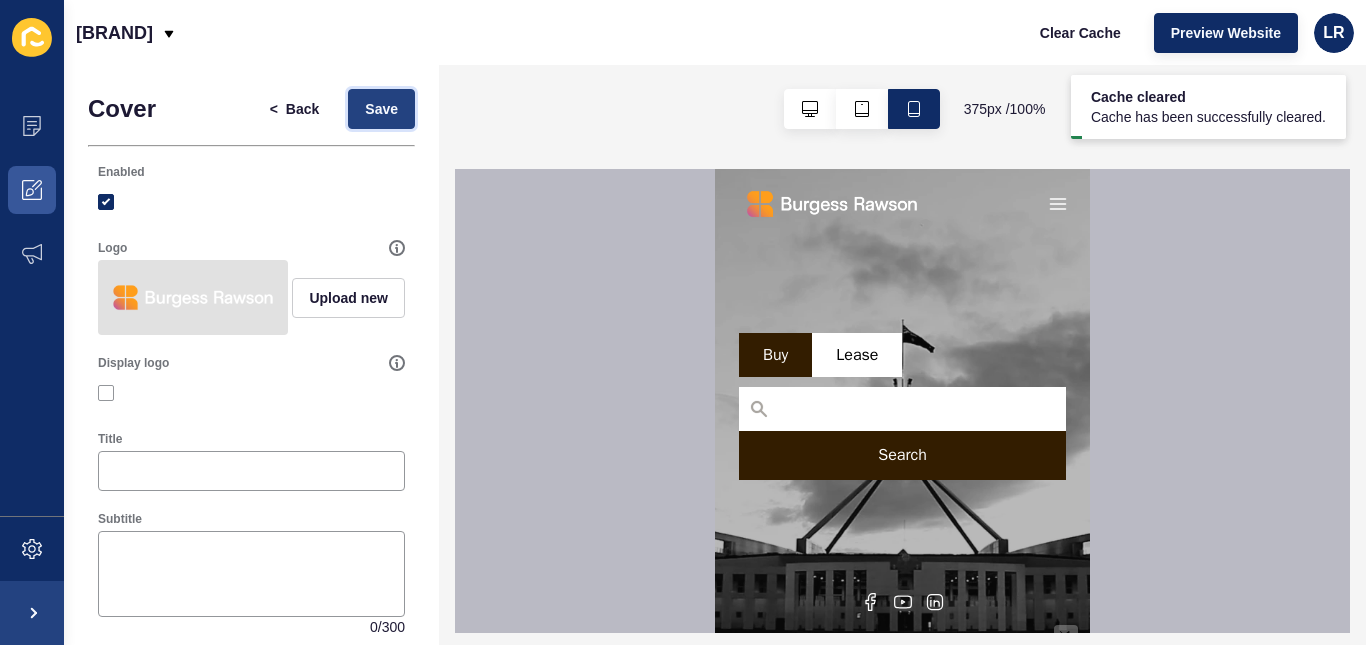 click on "Save" at bounding box center (381, 109) 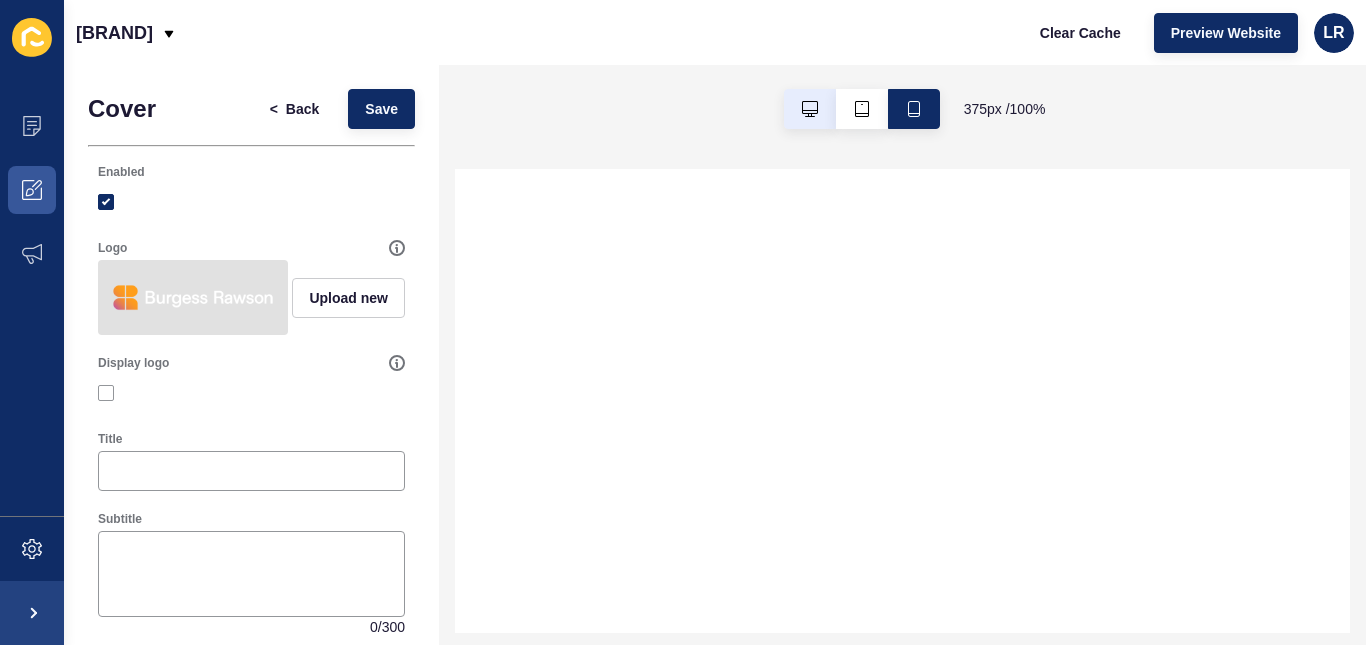 scroll, scrollTop: 0, scrollLeft: 0, axis: both 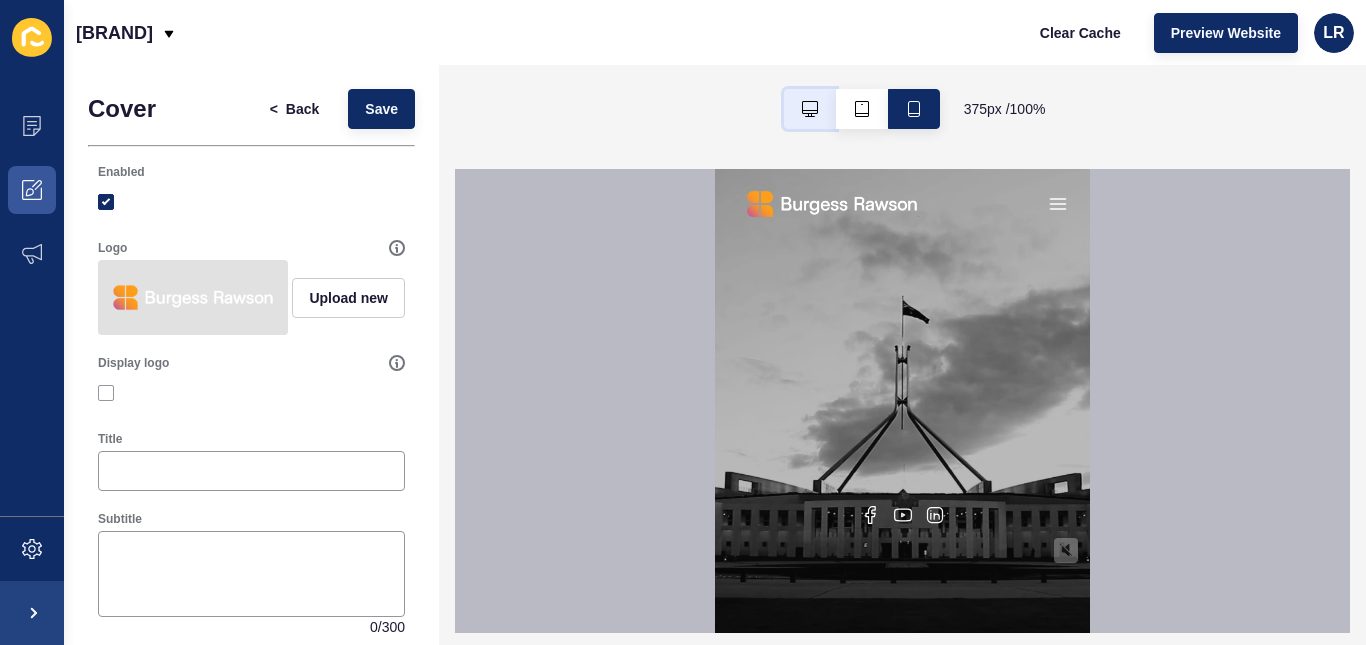 click at bounding box center [810, 109] 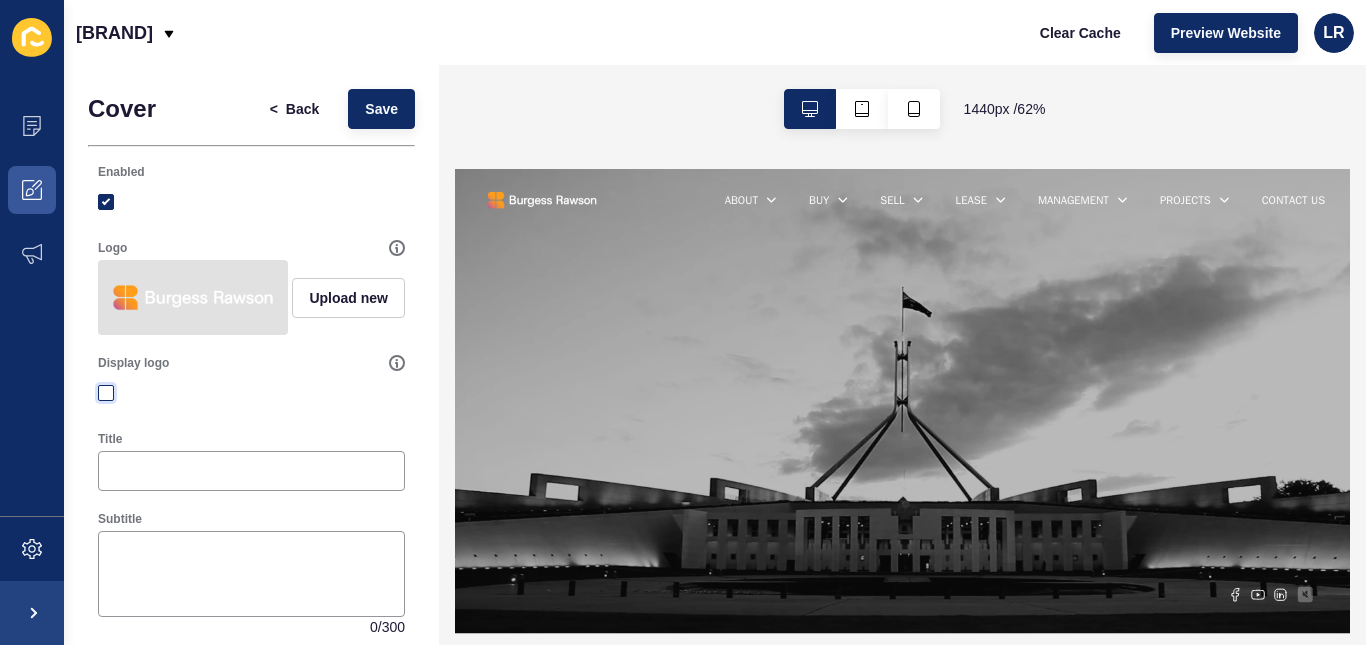 click at bounding box center (106, 393) 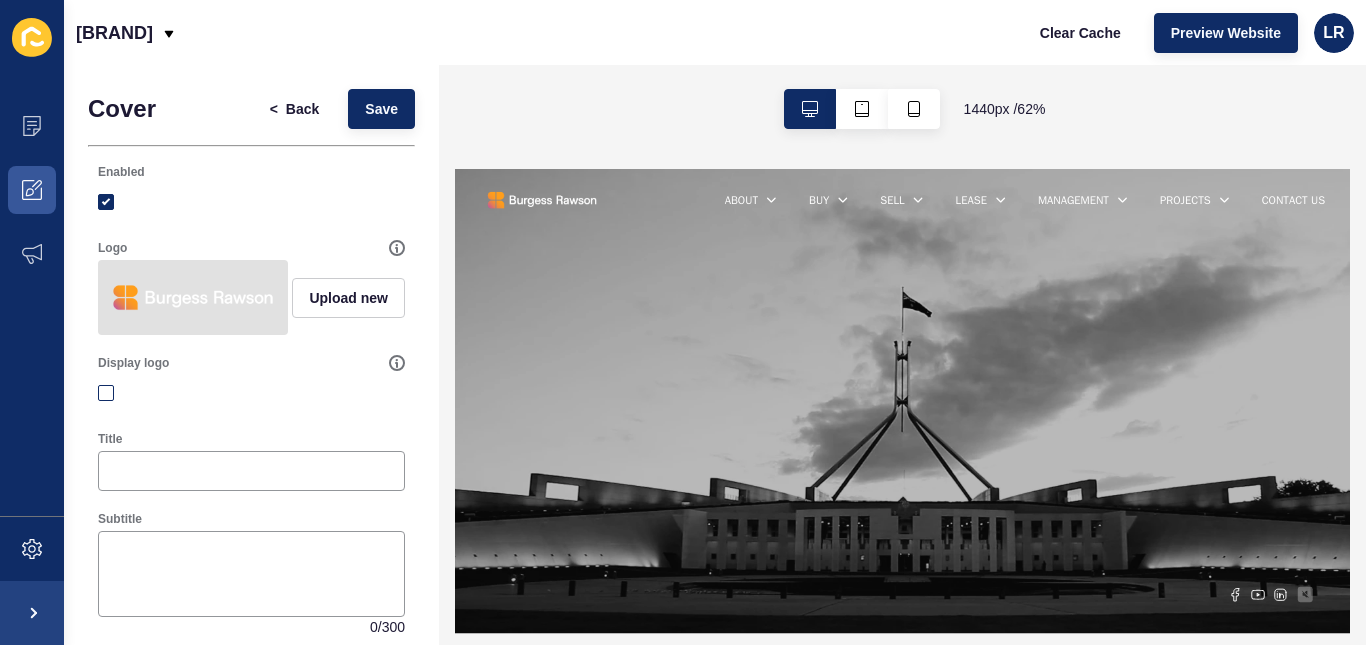 click on "Display logo" at bounding box center [108, 393] 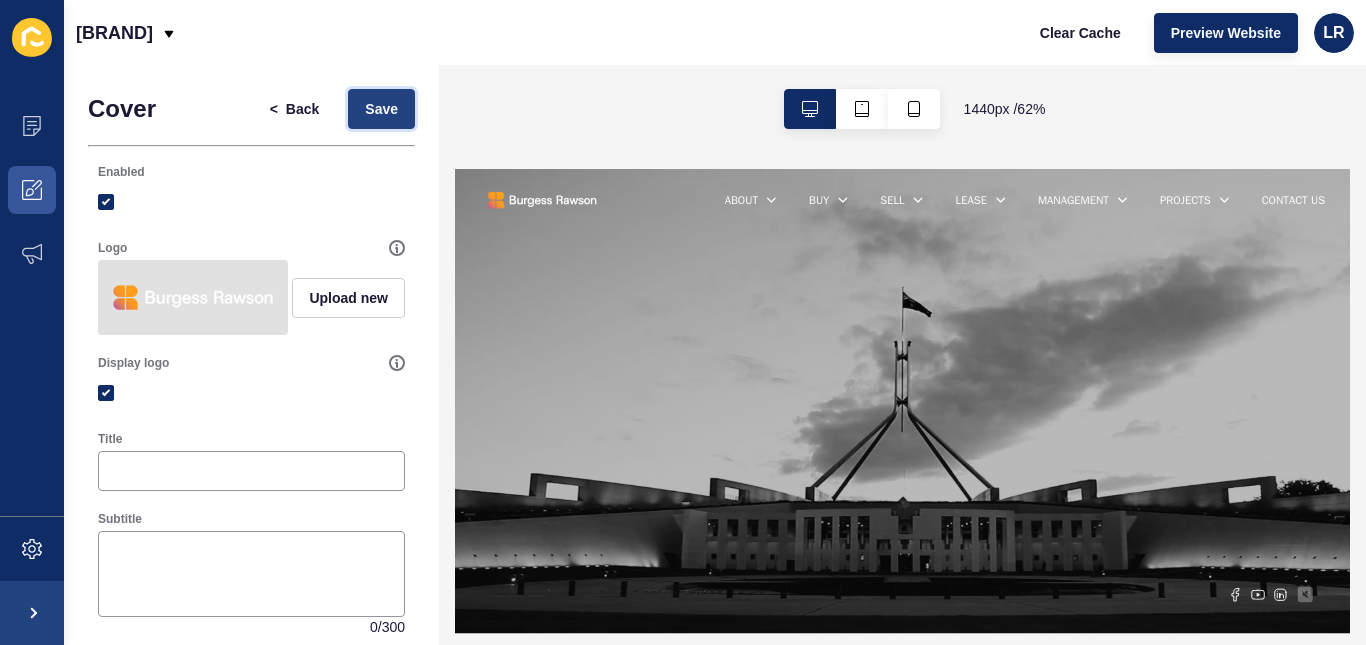 click on "Save" at bounding box center (381, 109) 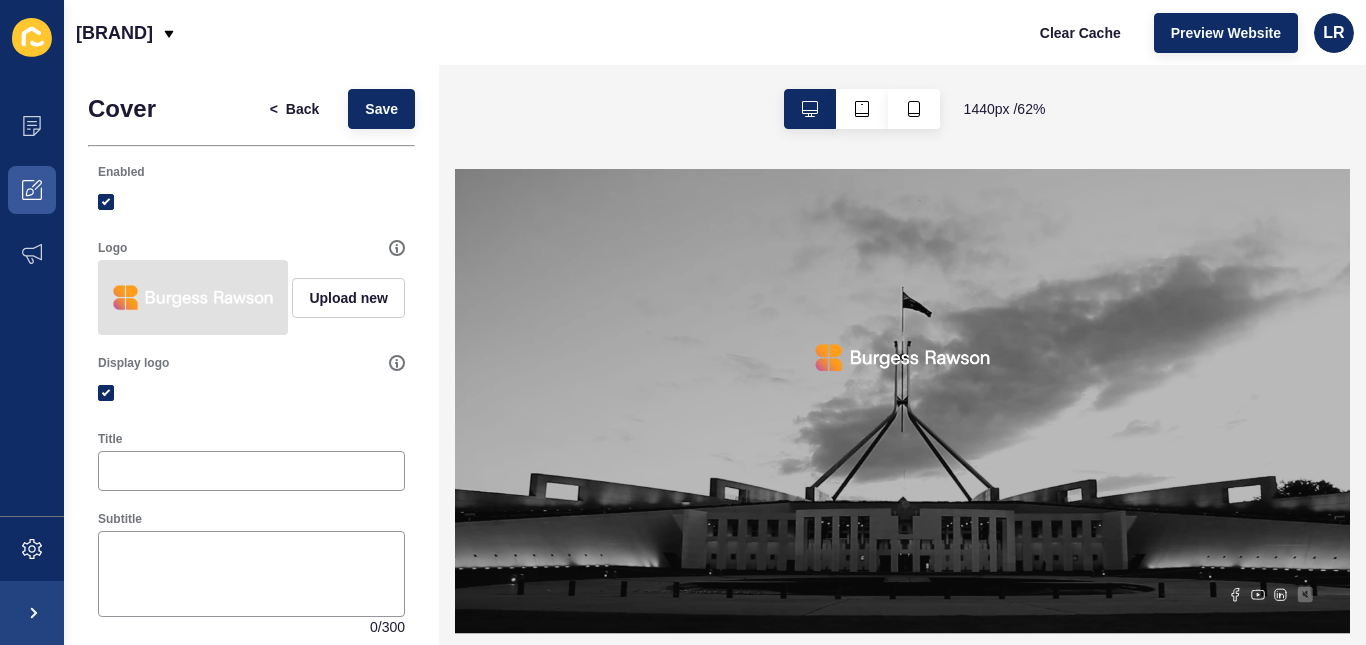 scroll, scrollTop: 0, scrollLeft: 0, axis: both 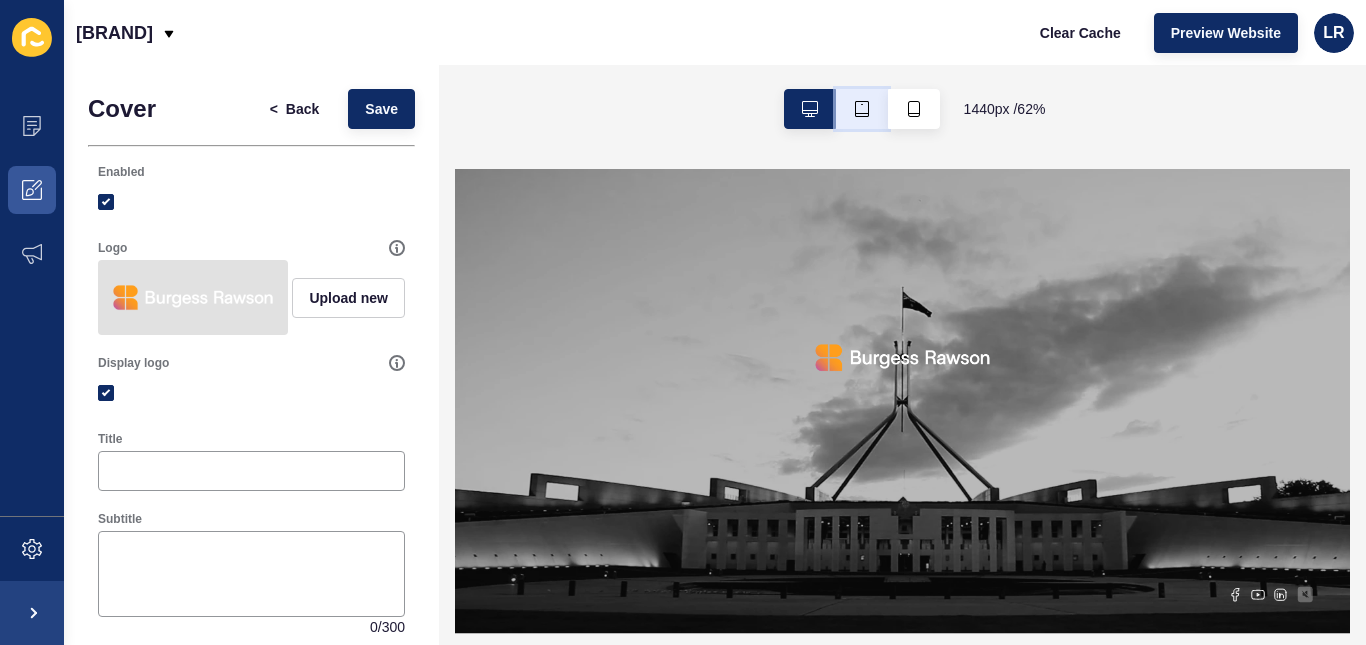 click at bounding box center [862, 109] 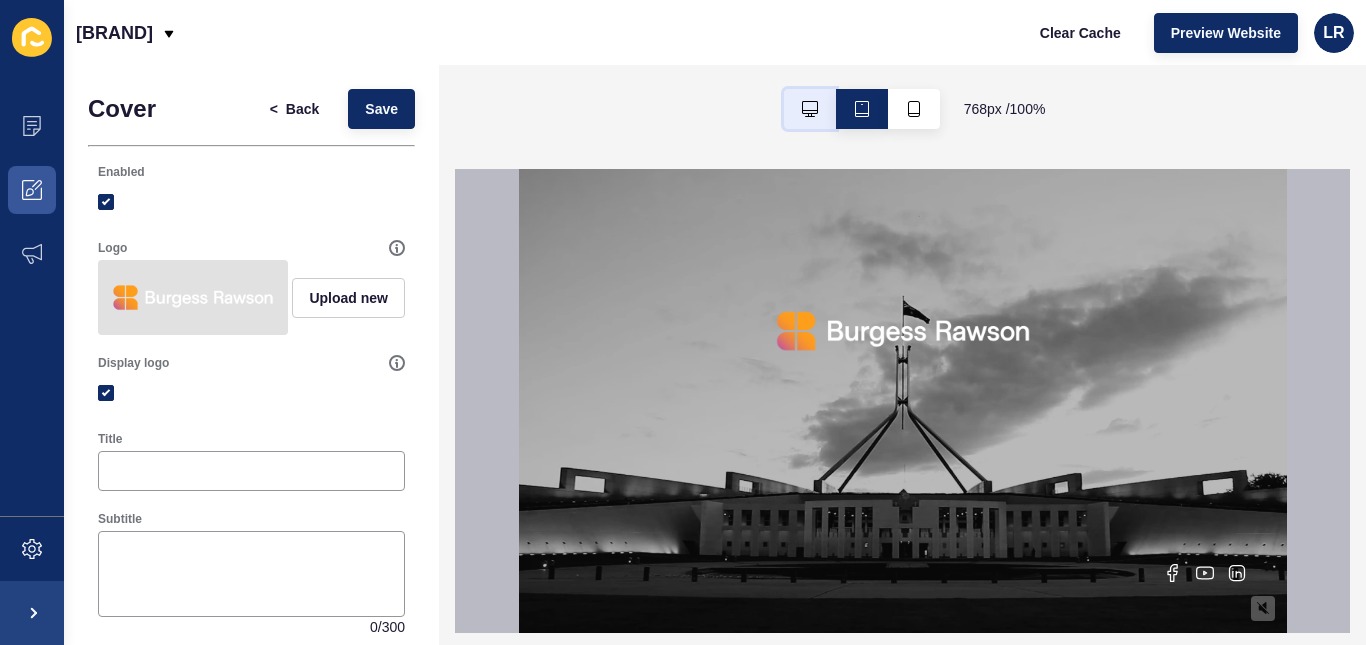 click at bounding box center (810, 109) 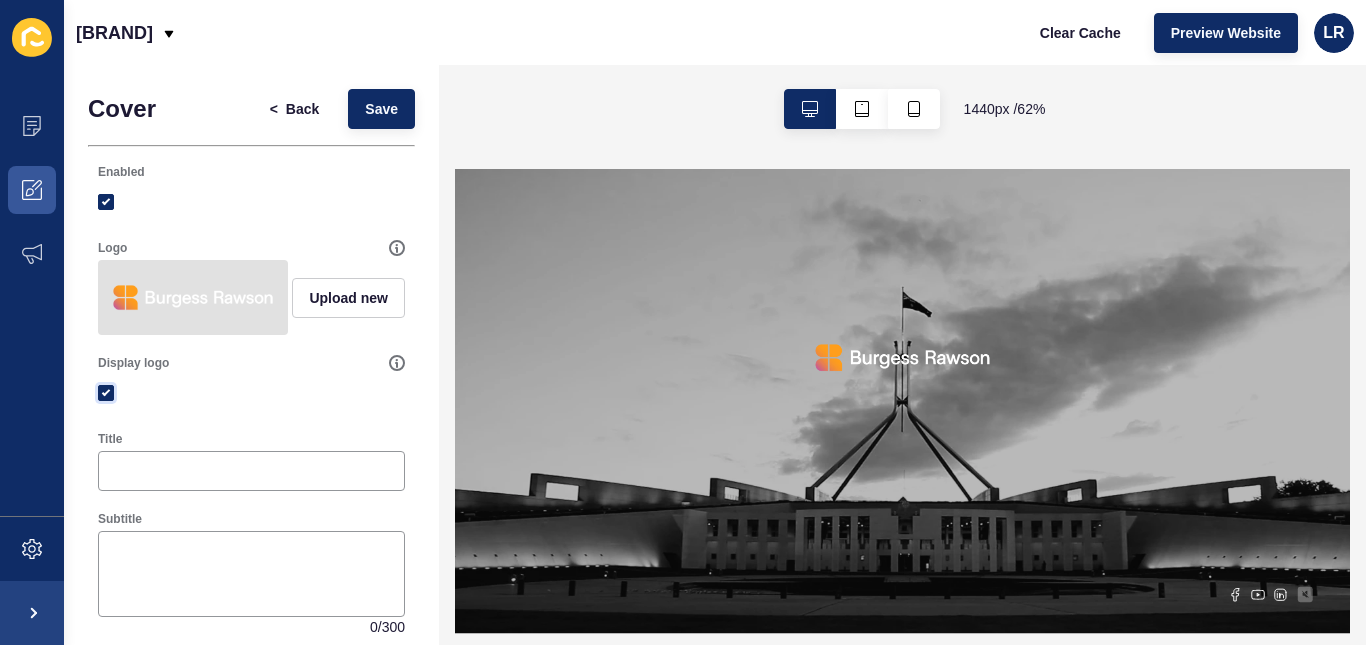click at bounding box center [106, 393] 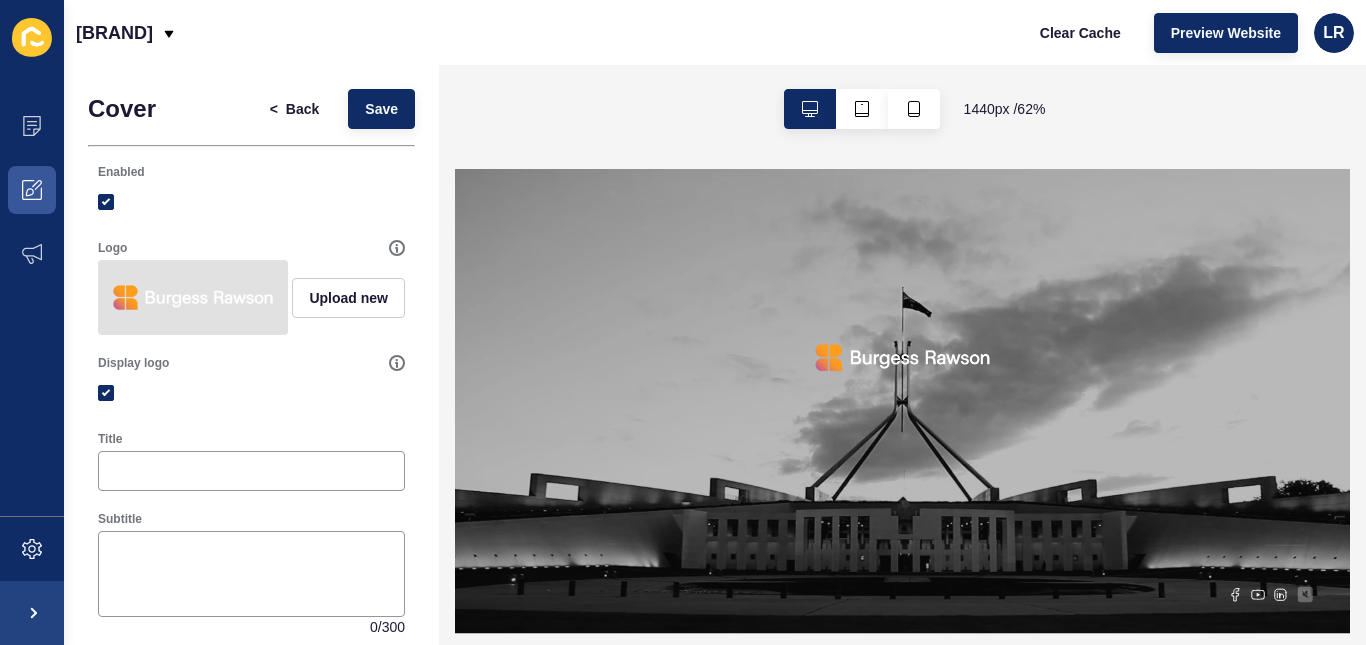 click on "Display logo" at bounding box center [108, 393] 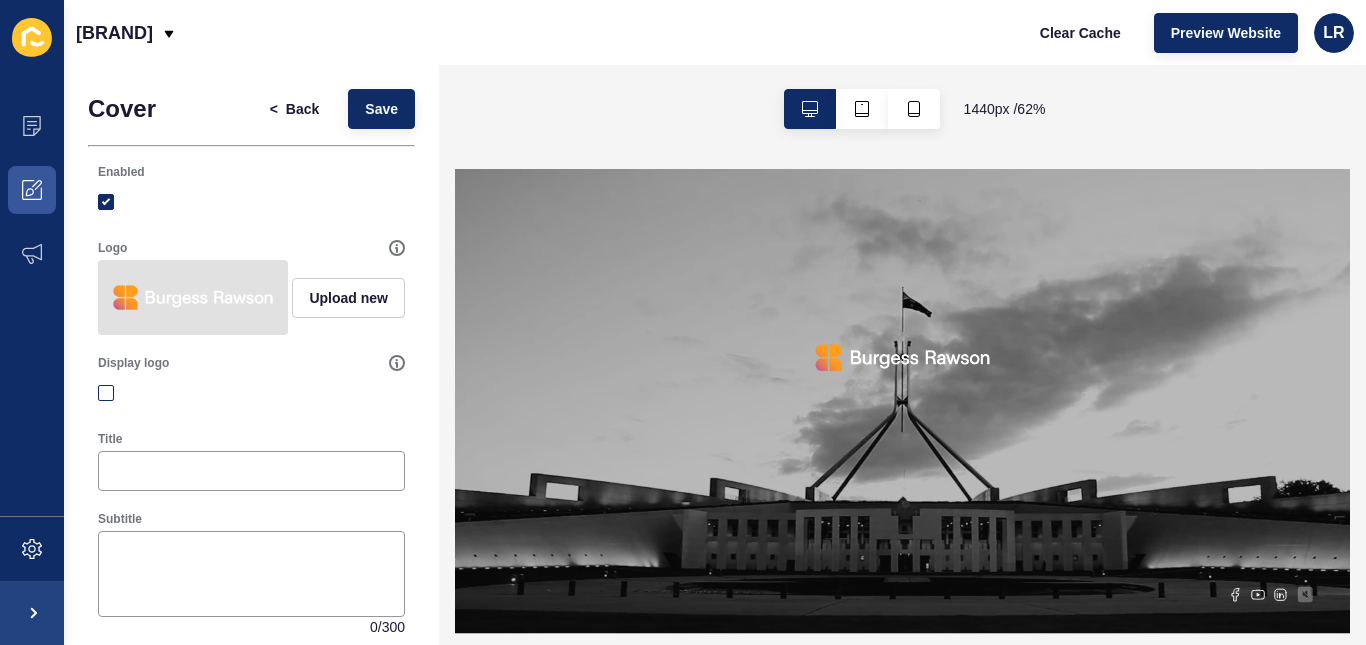 checkbox on "false" 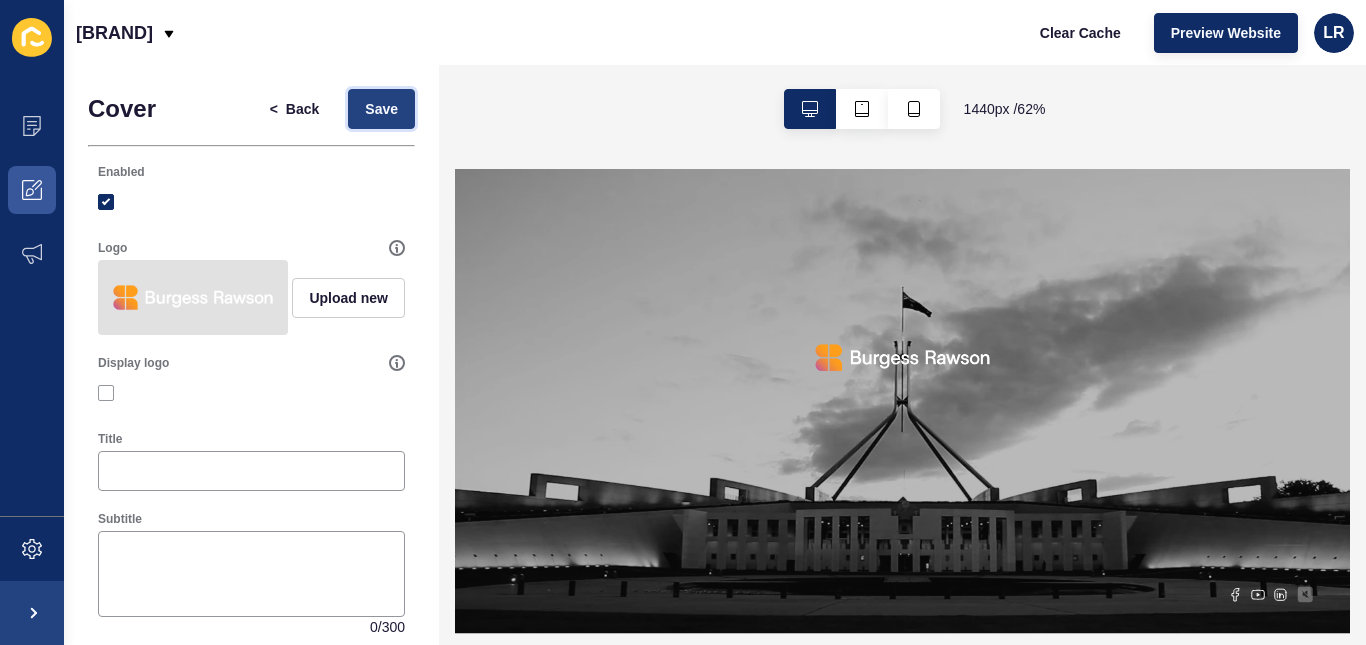 click on "Save" at bounding box center [381, 109] 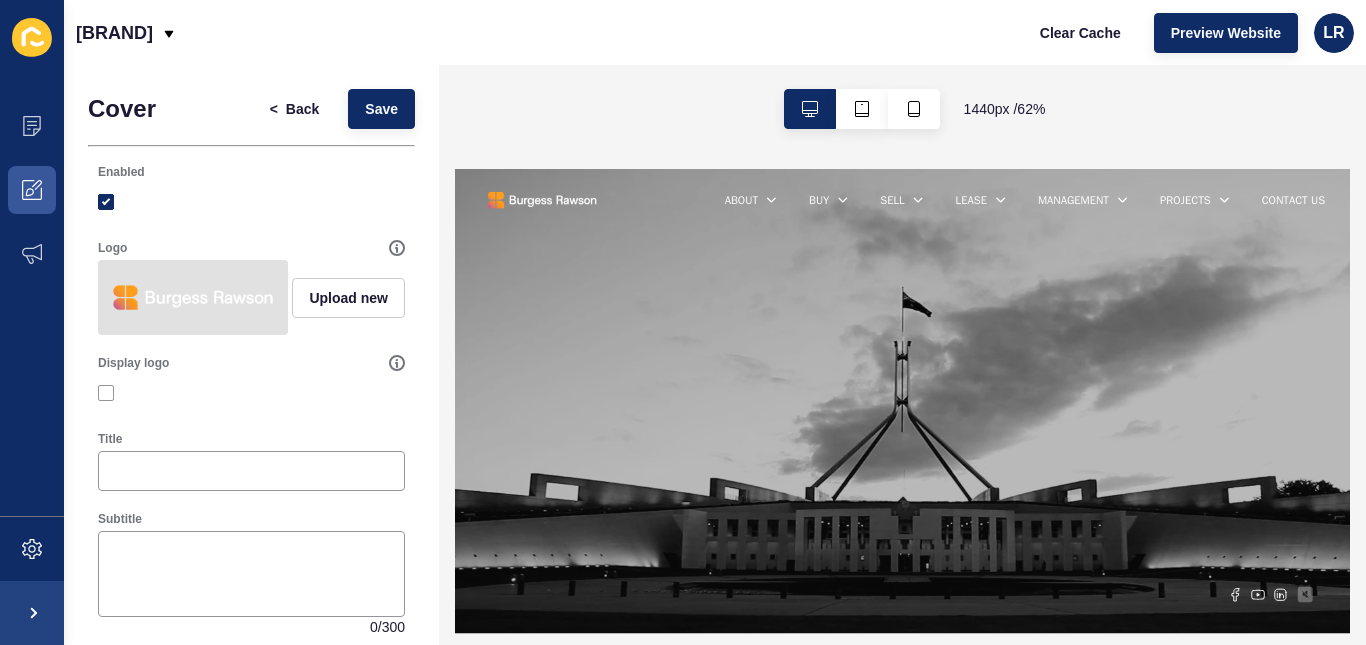 scroll, scrollTop: 0, scrollLeft: 0, axis: both 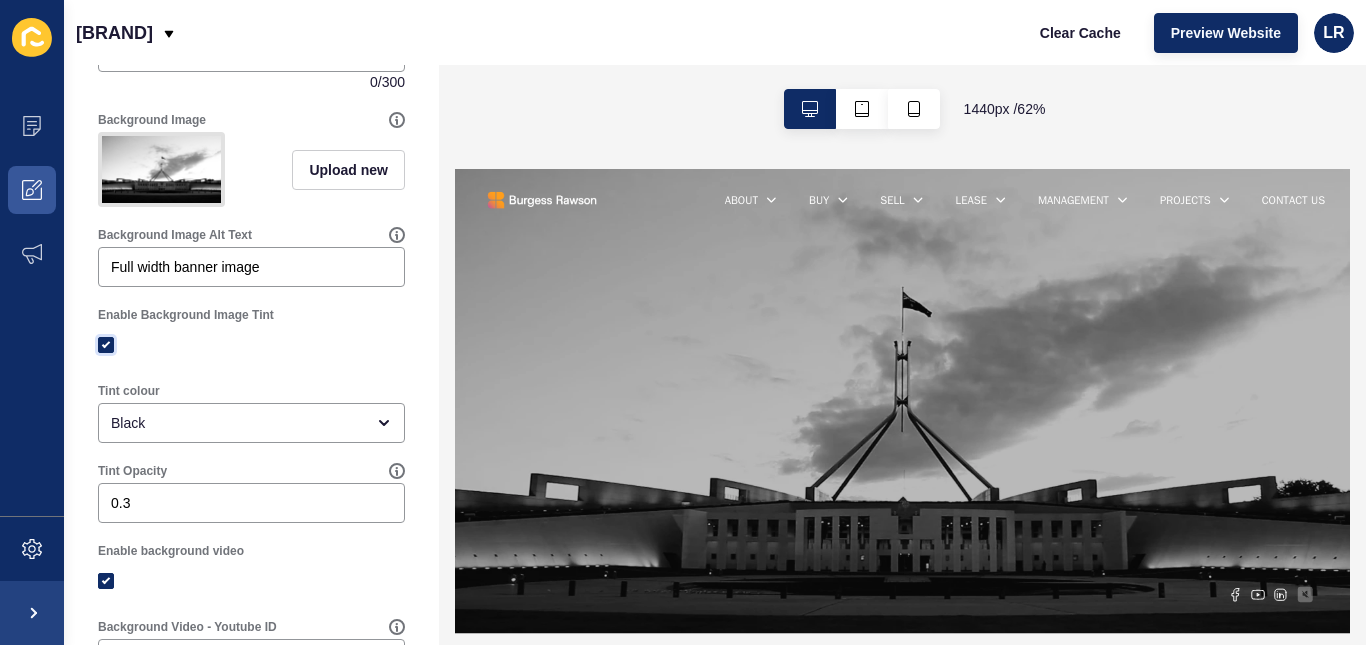 click at bounding box center [106, 345] 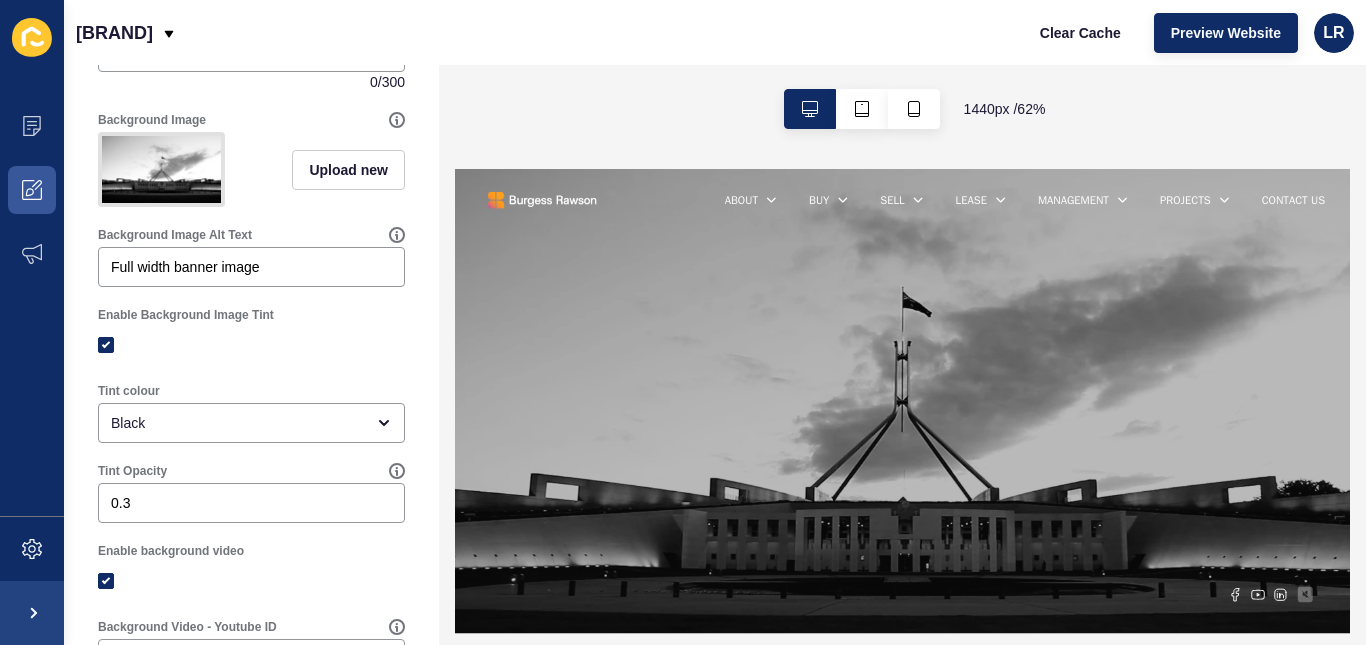 click on "Enable Background Image Tint" at bounding box center [108, 345] 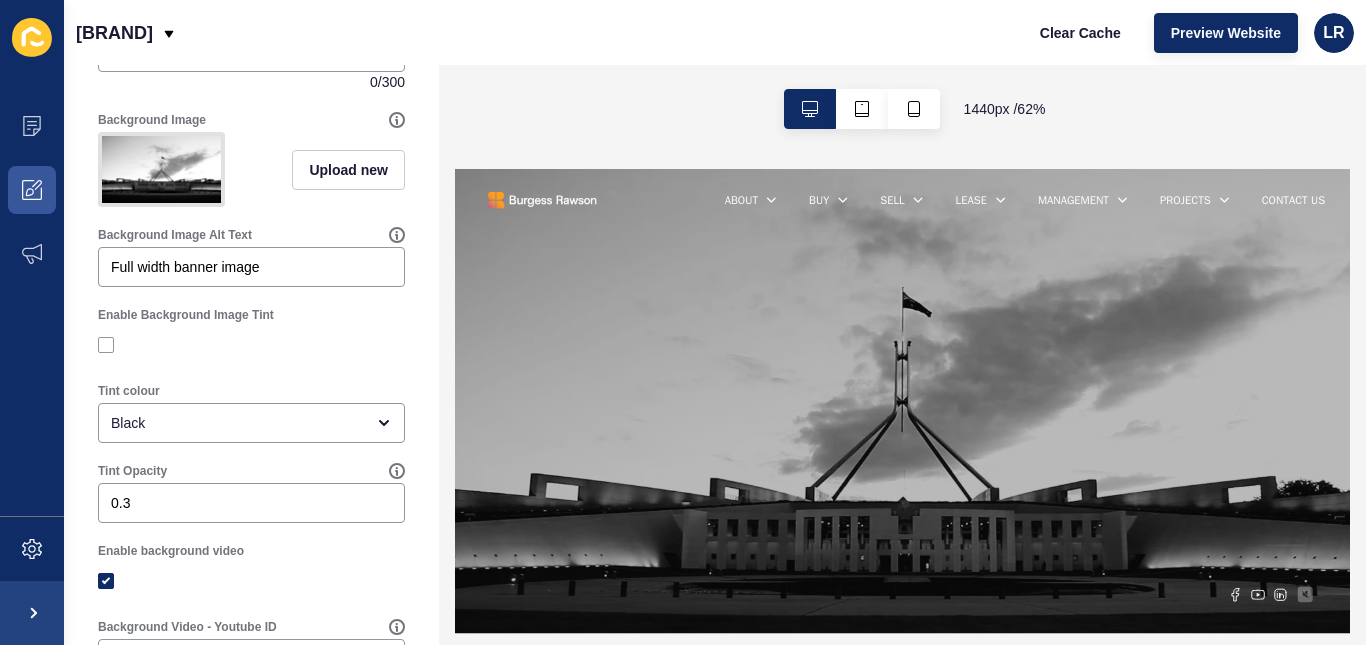 click at bounding box center (251, 345) 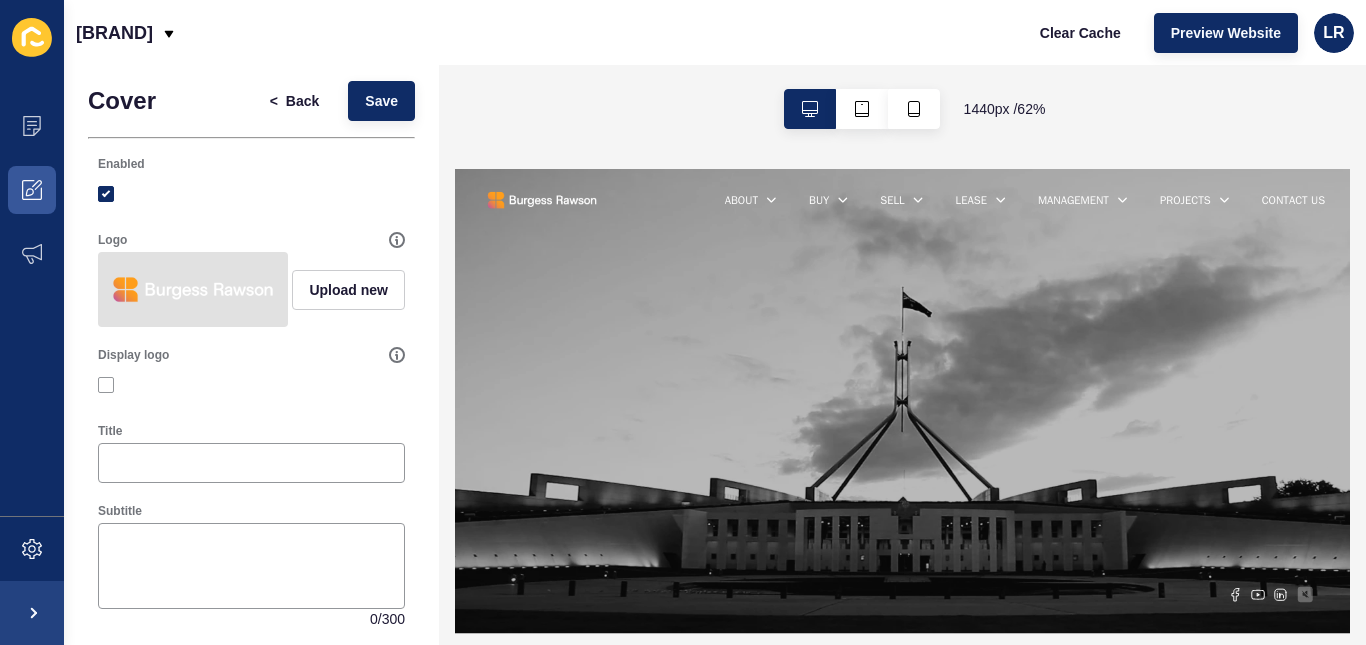 scroll, scrollTop: 0, scrollLeft: 0, axis: both 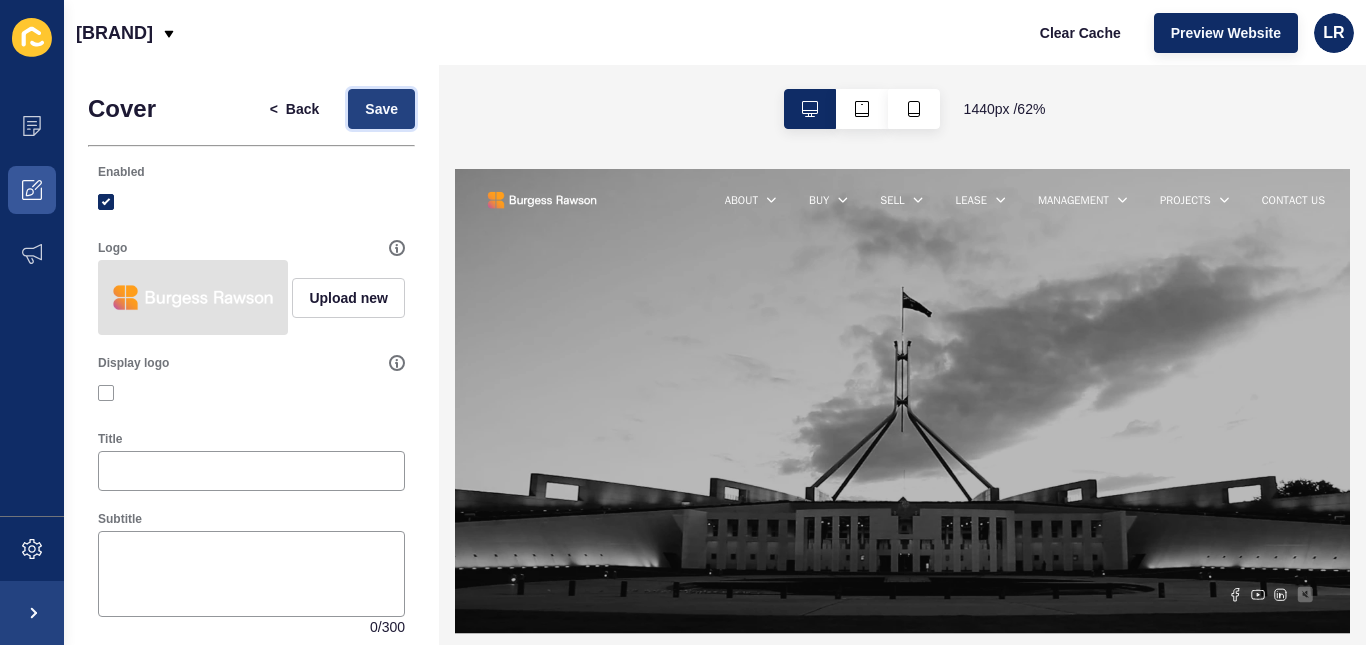 click on "Save" at bounding box center (381, 109) 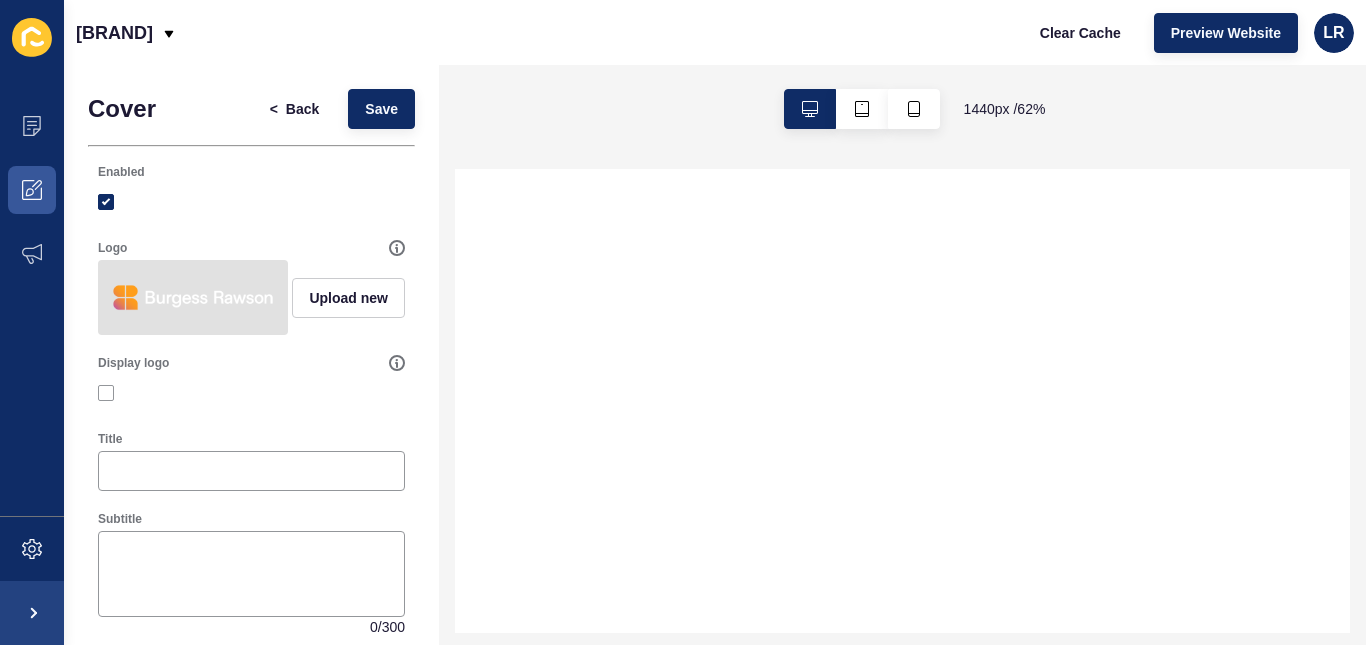 scroll, scrollTop: 0, scrollLeft: 0, axis: both 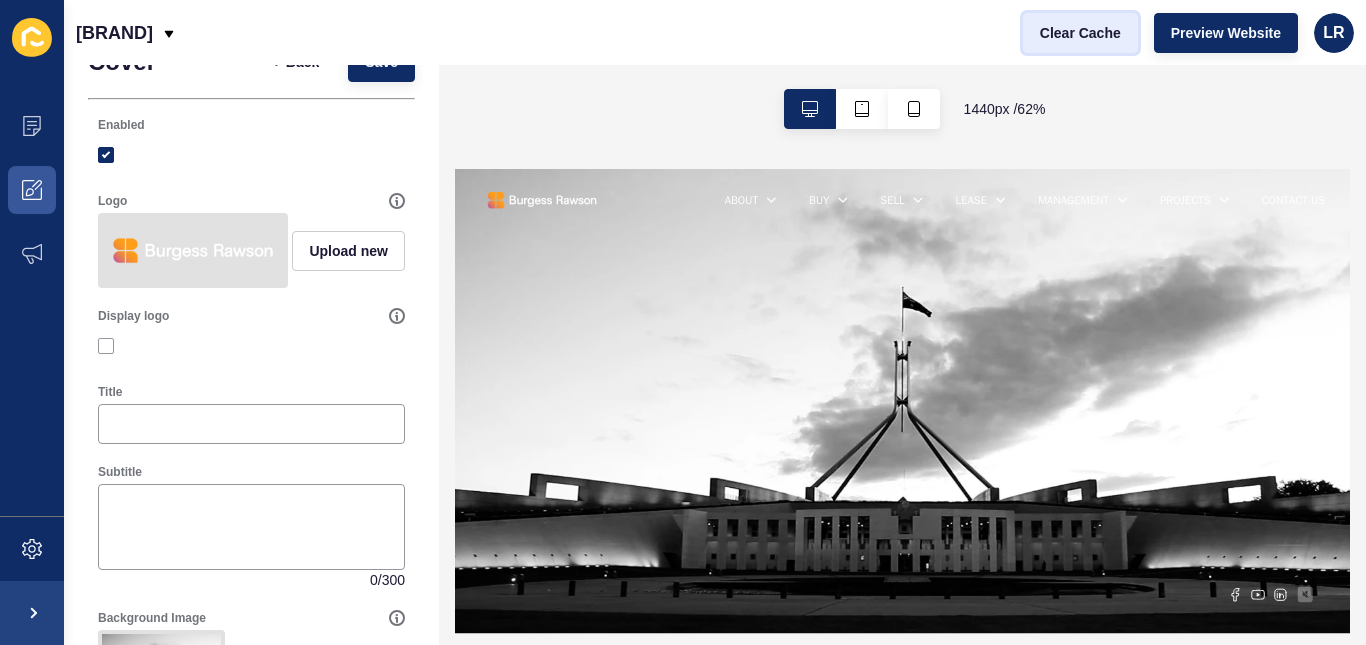 click on "Clear Cache" at bounding box center (1080, 33) 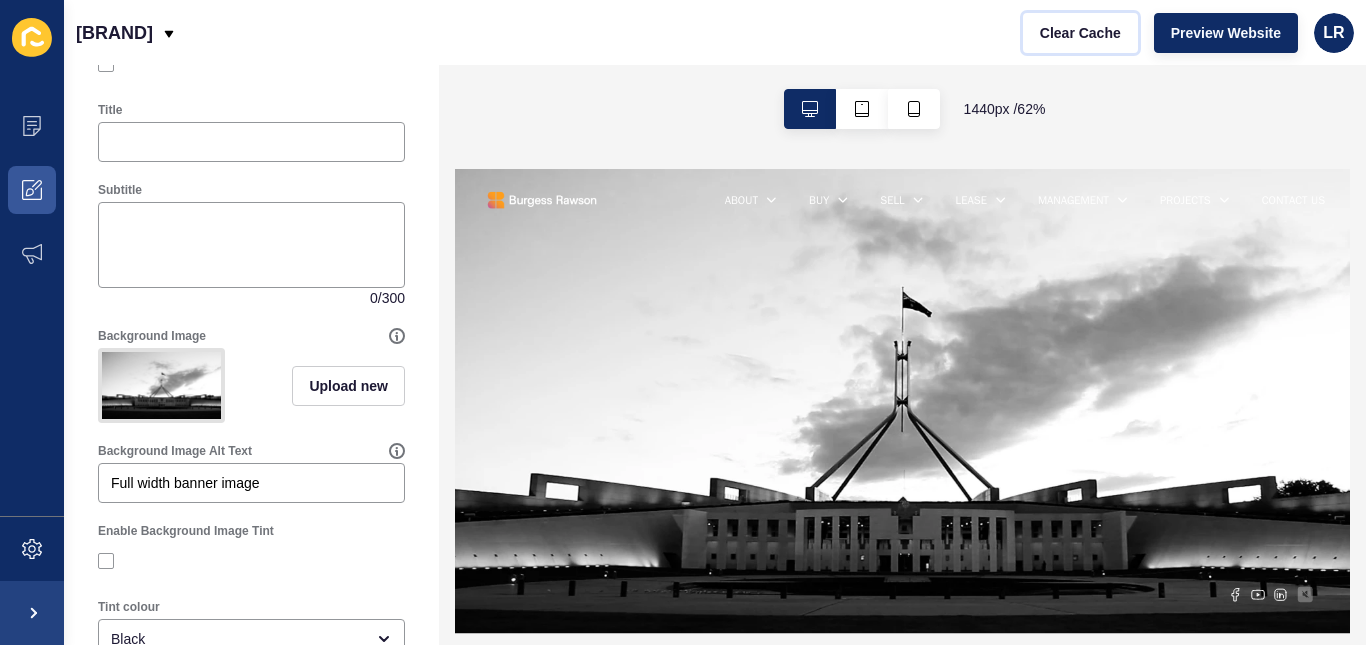 scroll, scrollTop: 367, scrollLeft: 0, axis: vertical 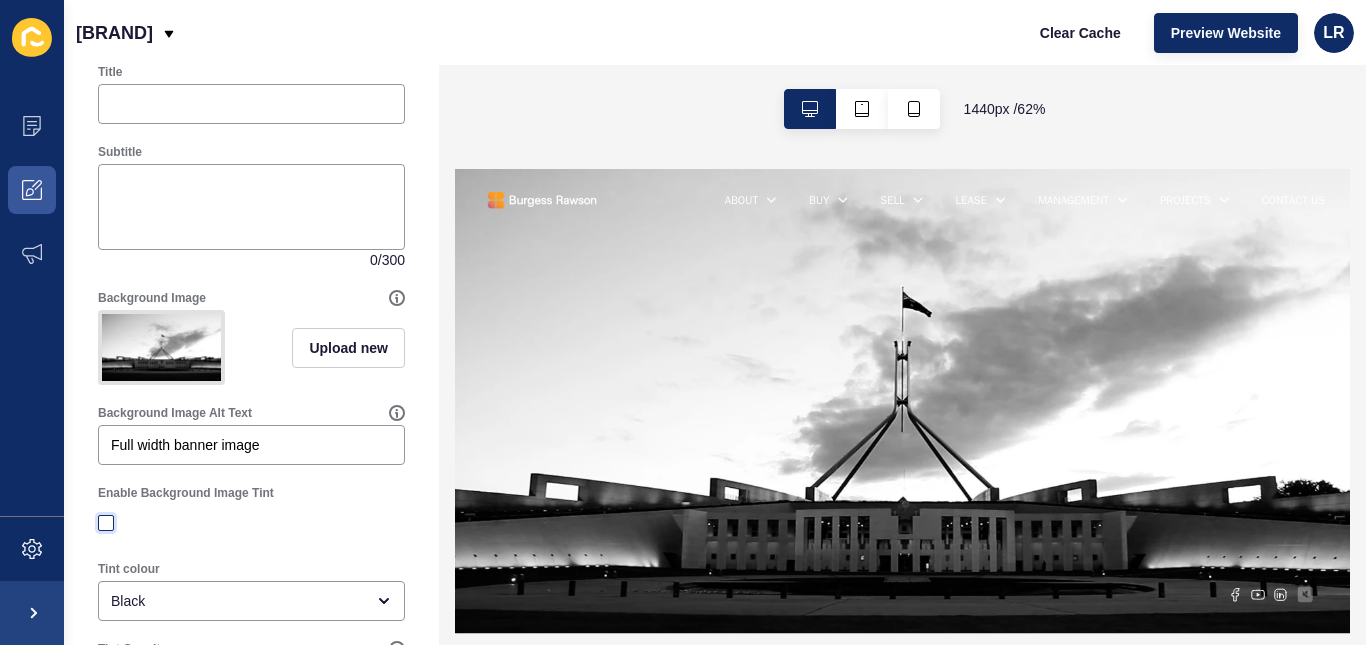 click at bounding box center [106, 523] 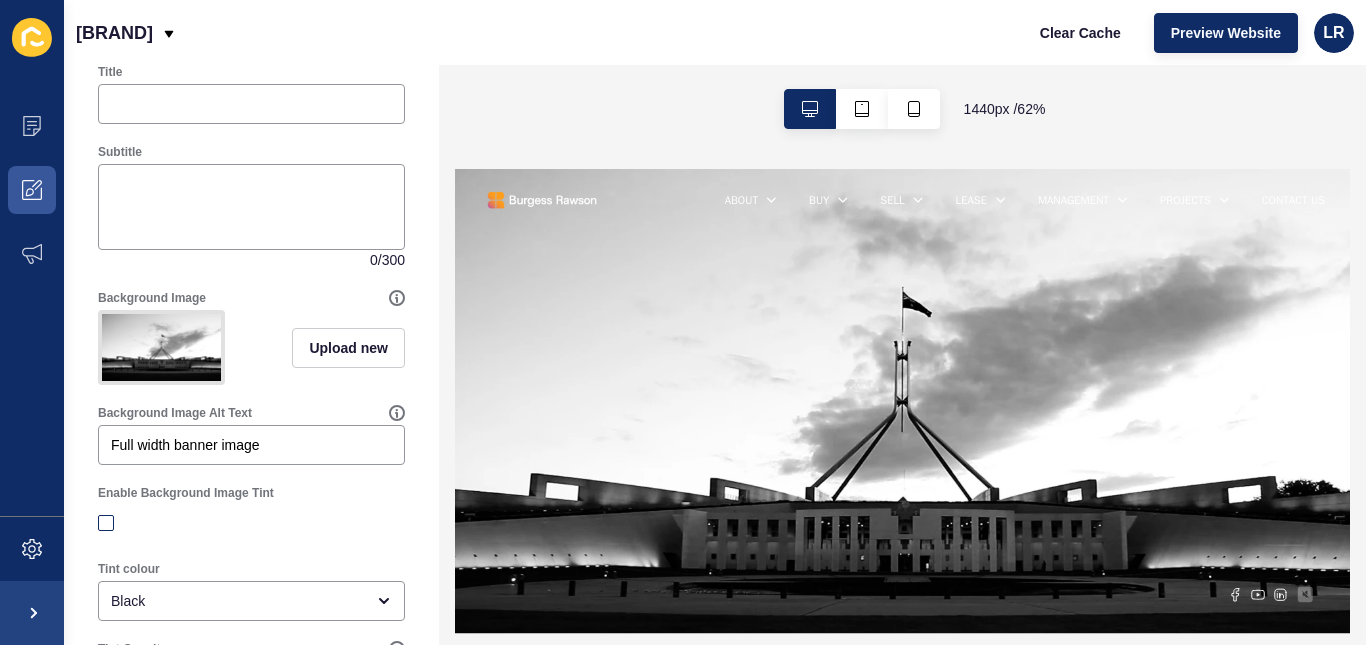 click on "Enable Background Image Tint" at bounding box center [108, 523] 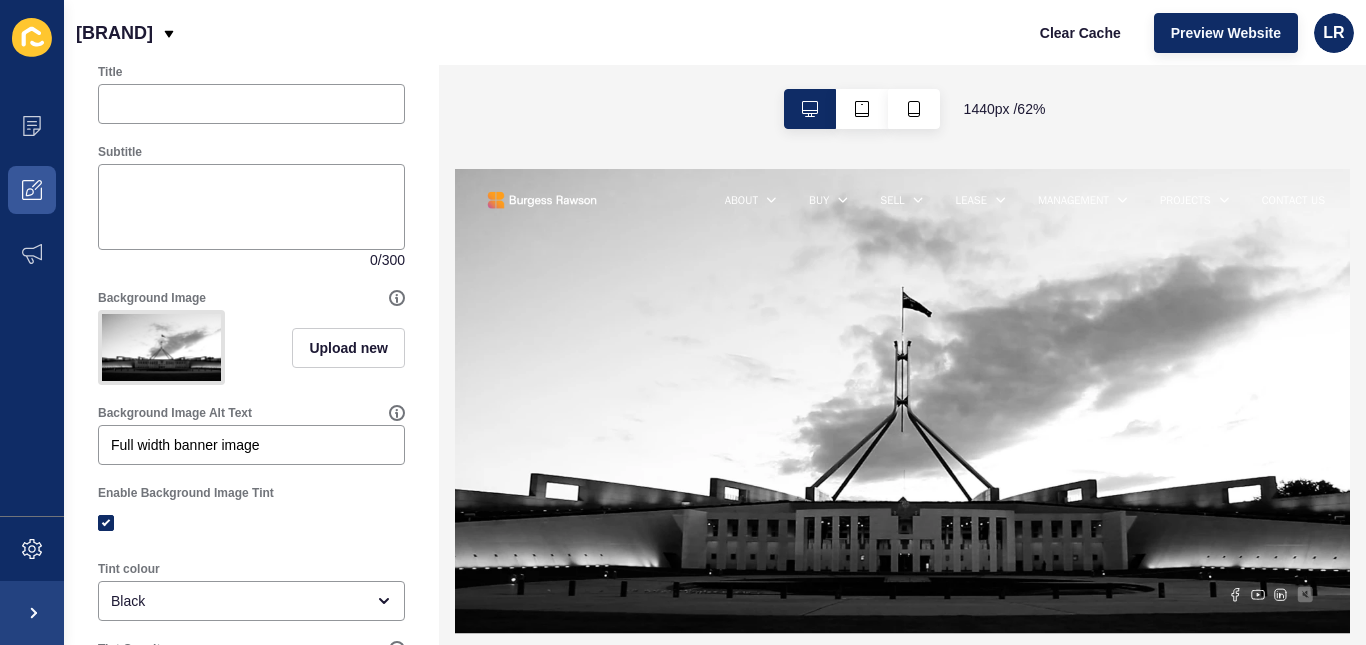 checkbox on "true" 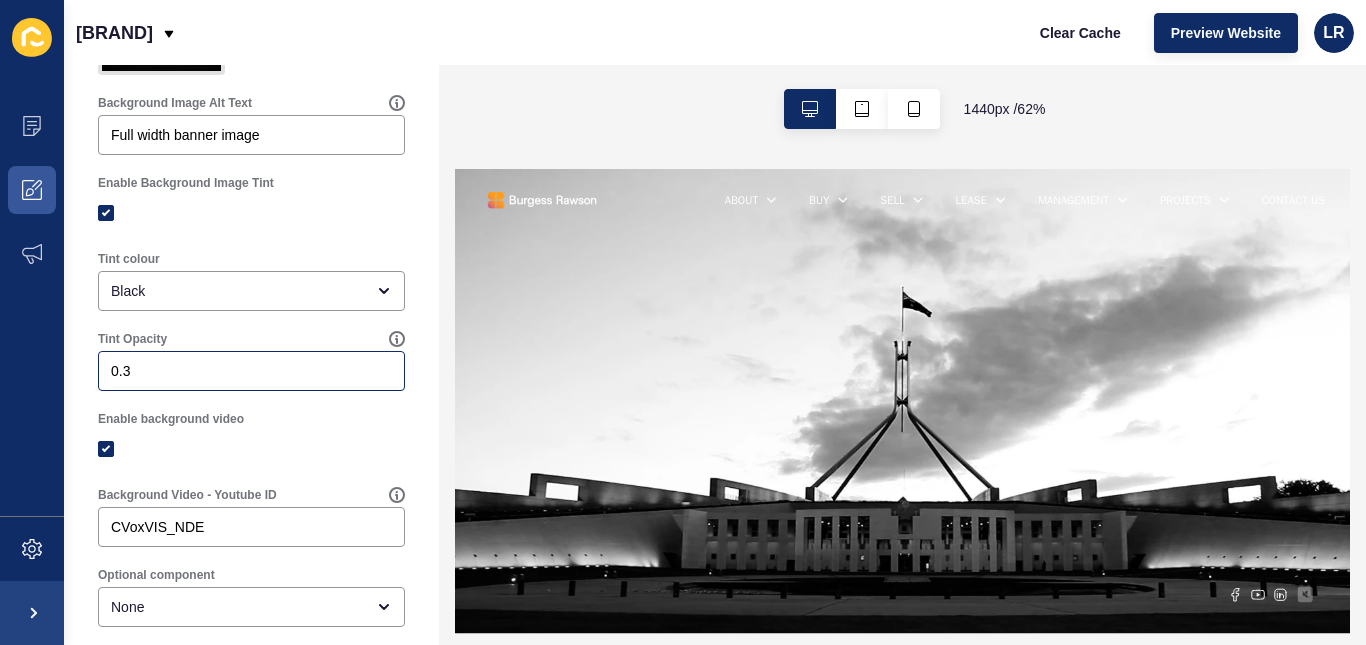 scroll, scrollTop: 0, scrollLeft: 0, axis: both 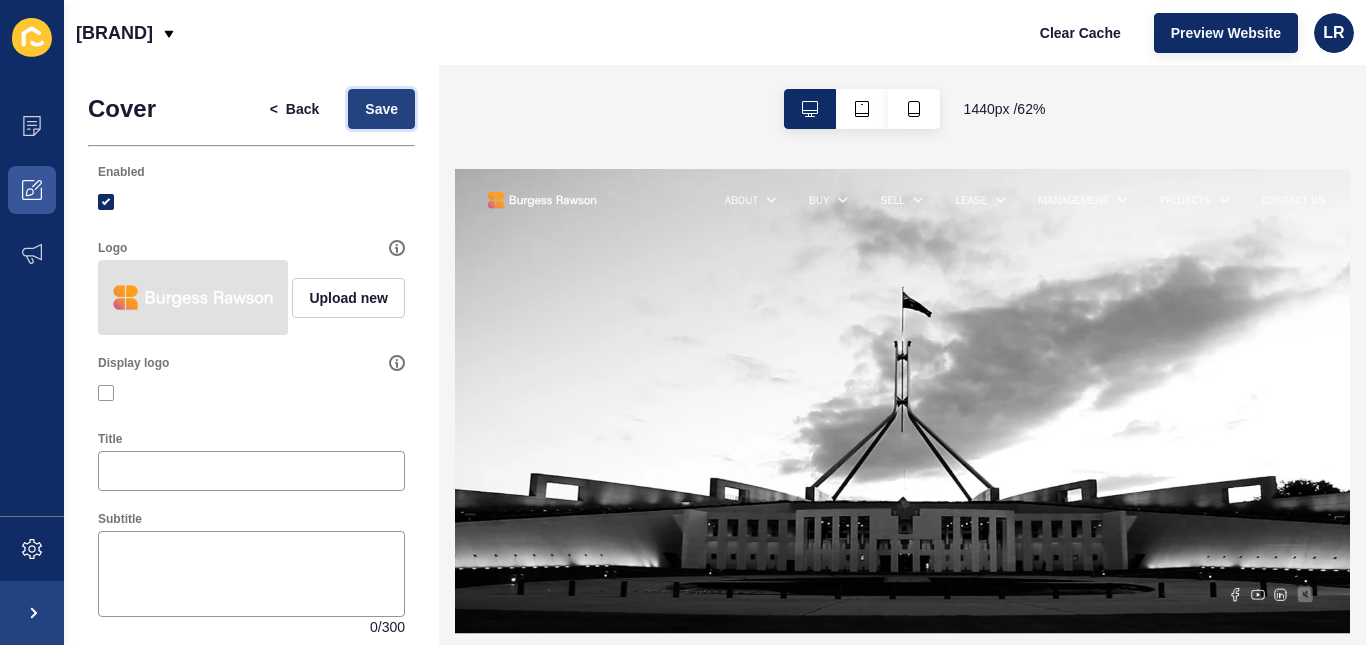 click on "Save" at bounding box center [381, 109] 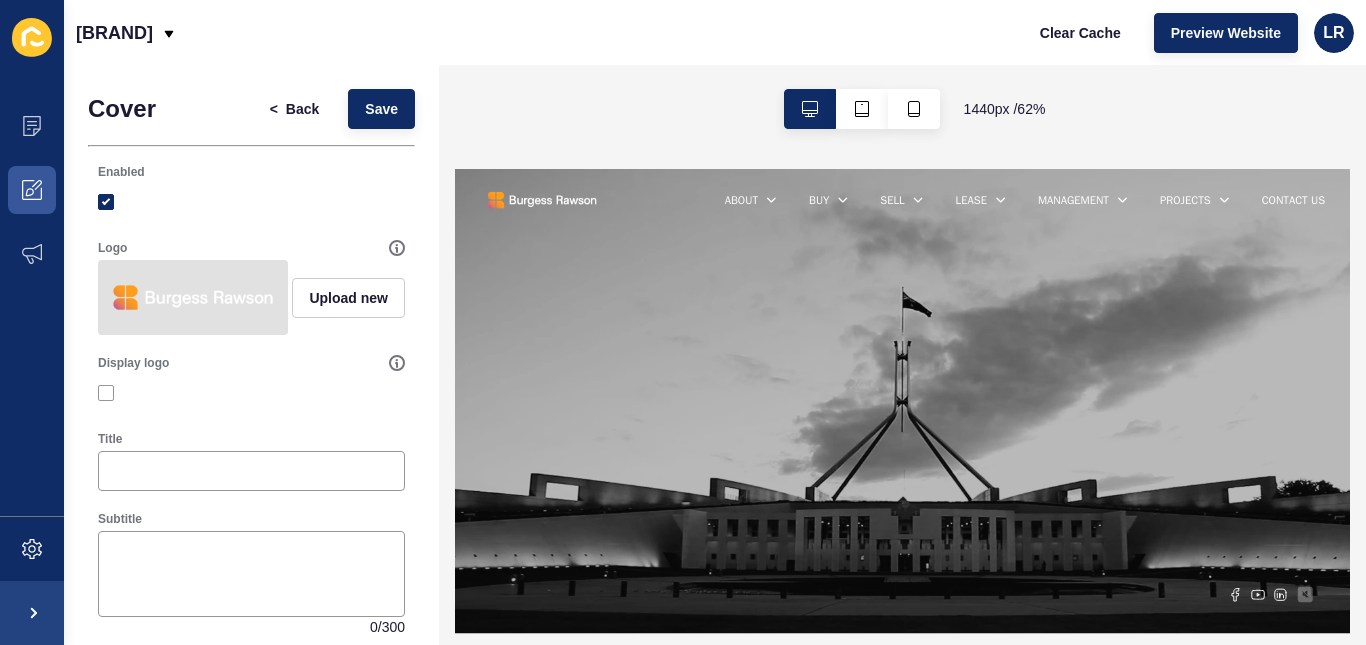 scroll, scrollTop: 0, scrollLeft: 0, axis: both 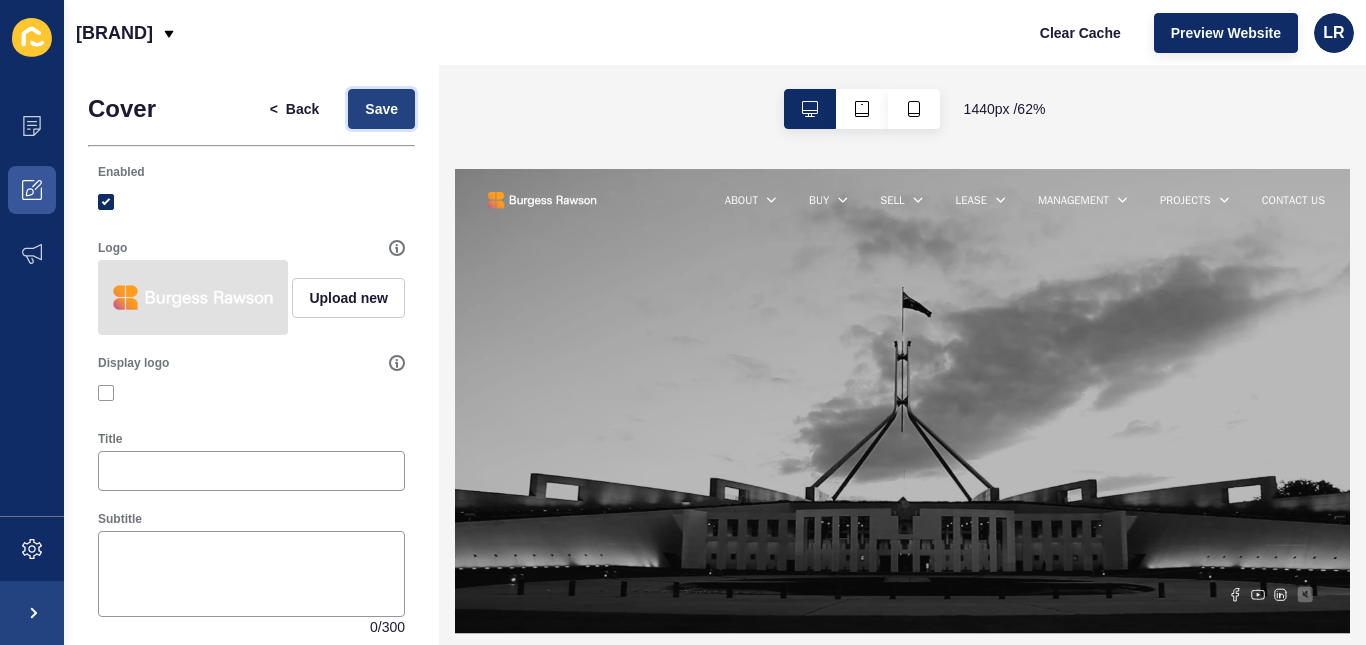 click on "Save" at bounding box center [381, 109] 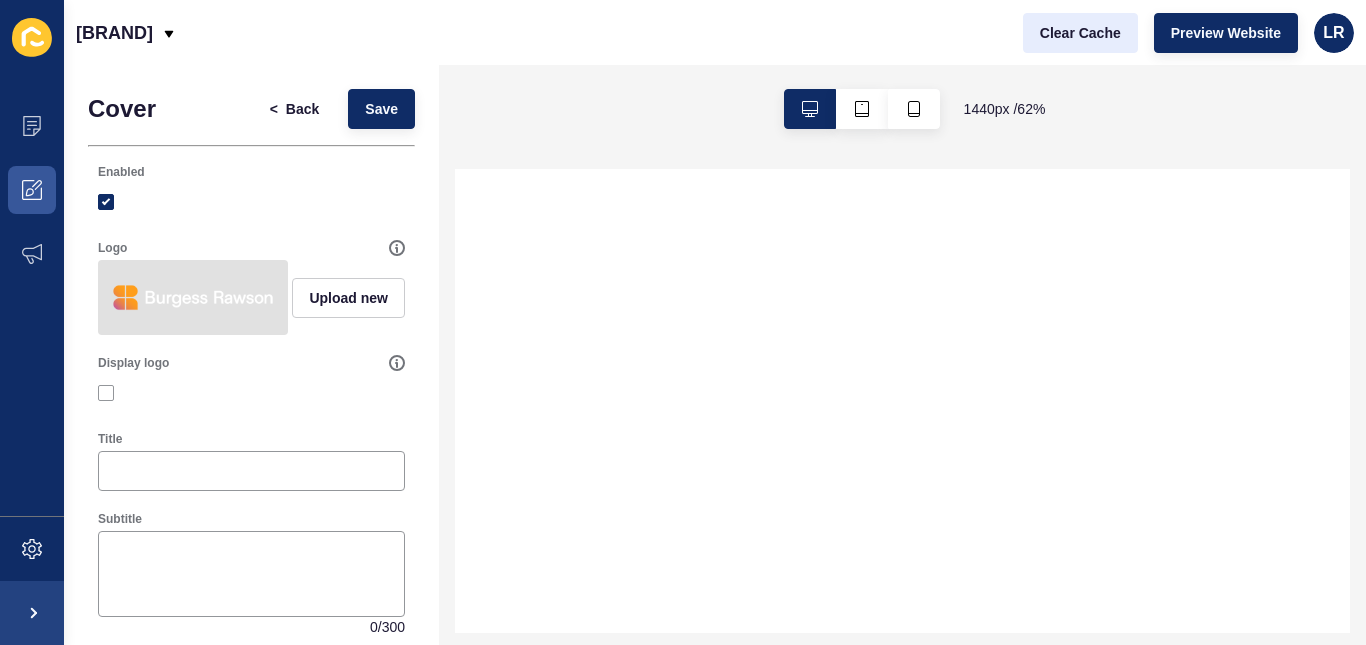 scroll, scrollTop: 0, scrollLeft: 0, axis: both 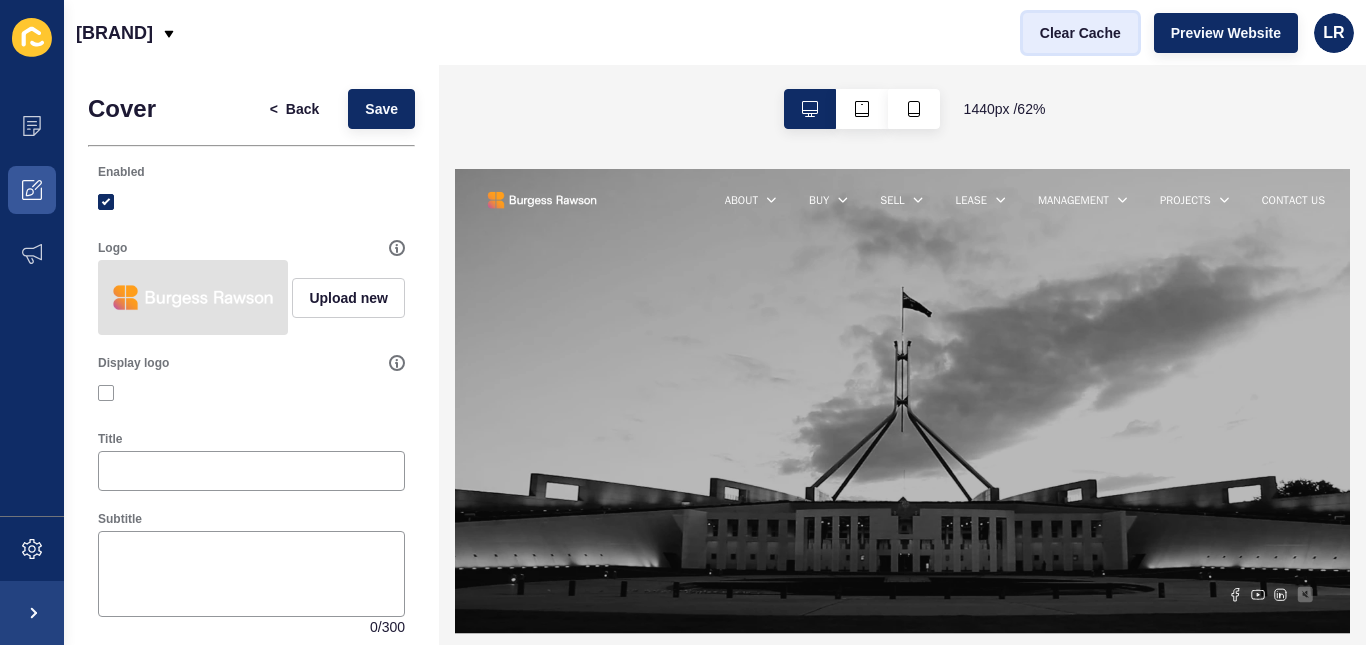 click on "Clear Cache" at bounding box center [1080, 33] 